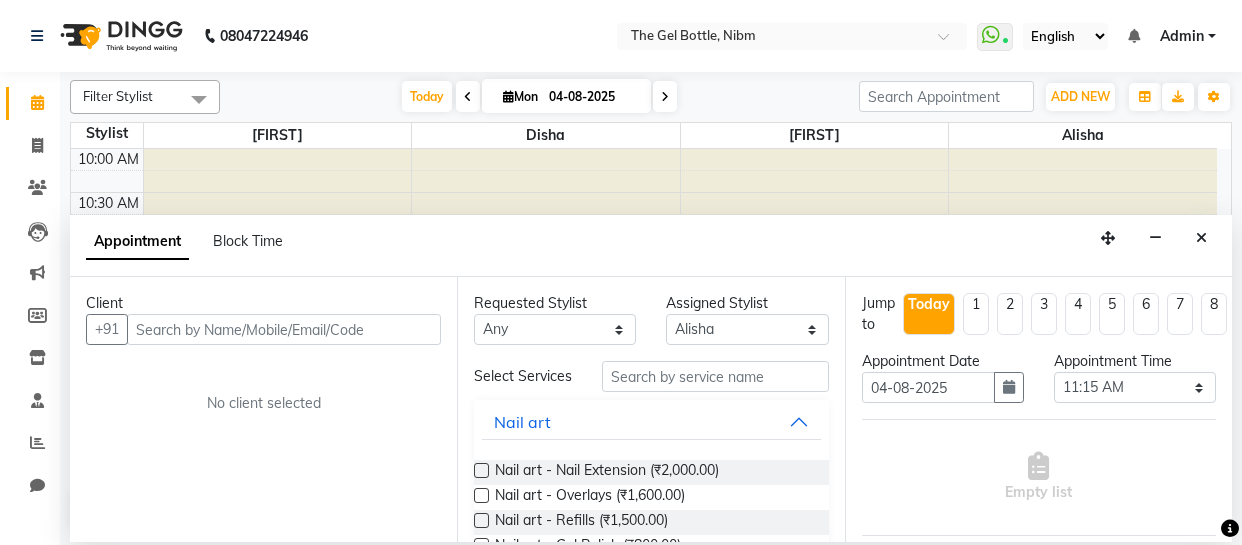 select on "85008" 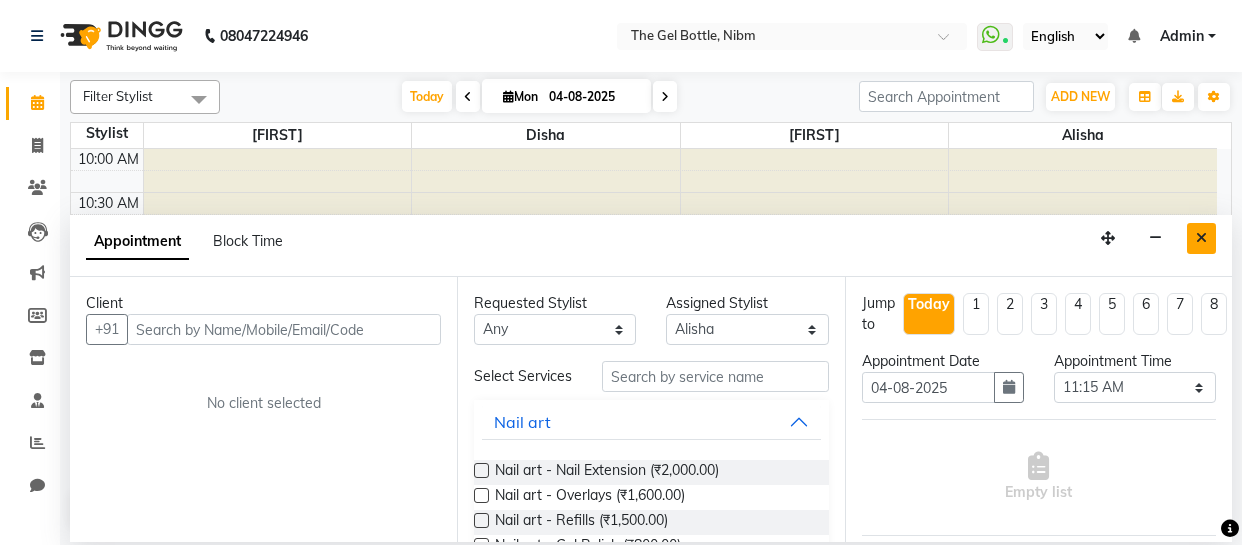 scroll, scrollTop: 0, scrollLeft: 0, axis: both 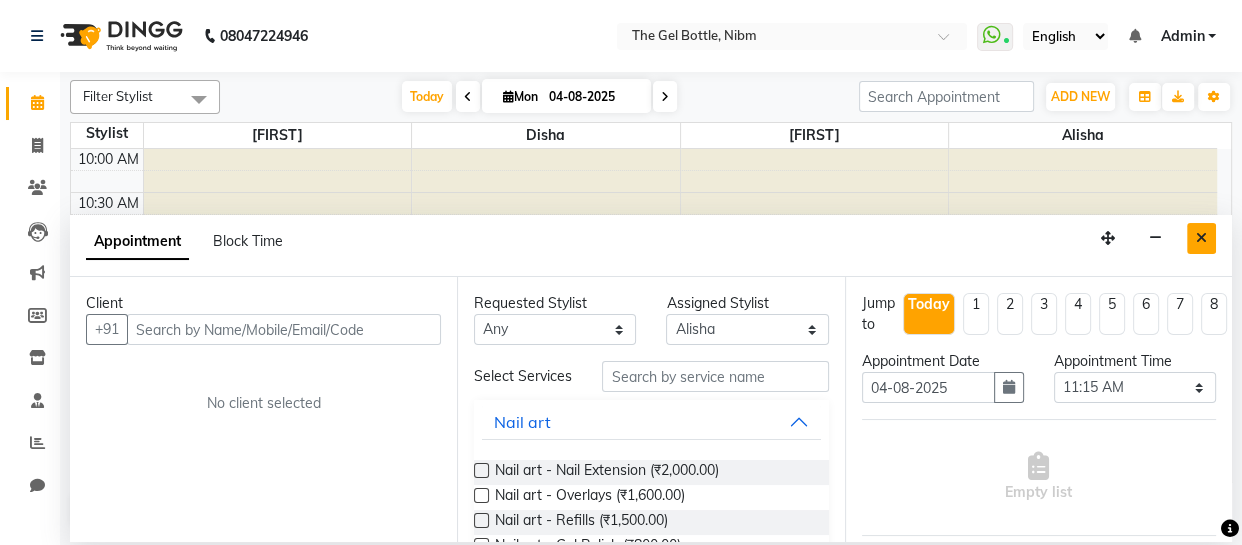 click at bounding box center [1201, 238] 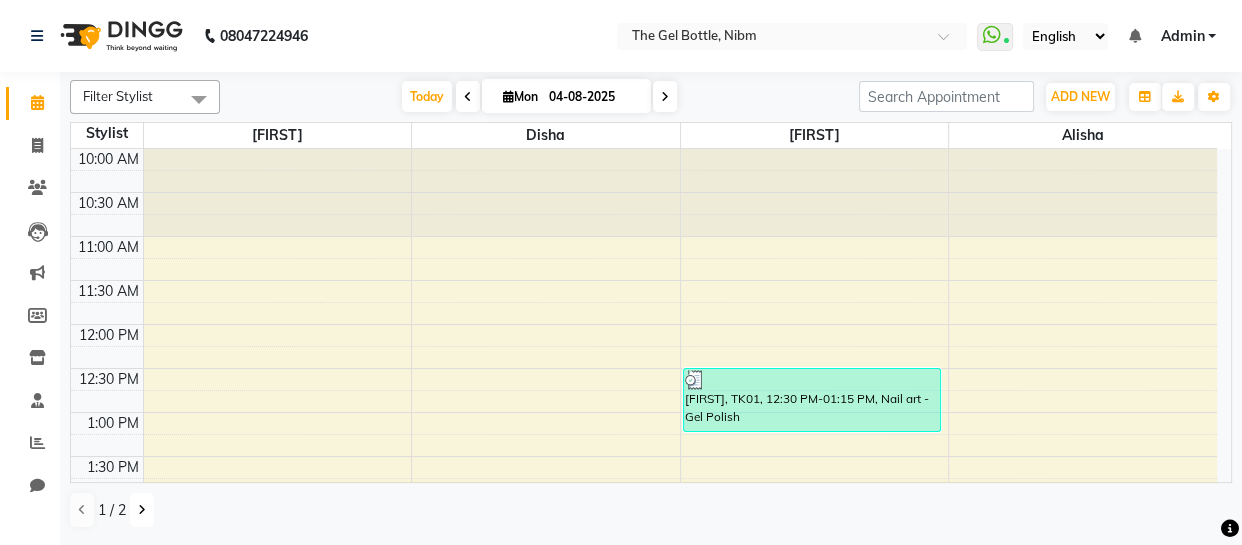 click at bounding box center [142, 510] 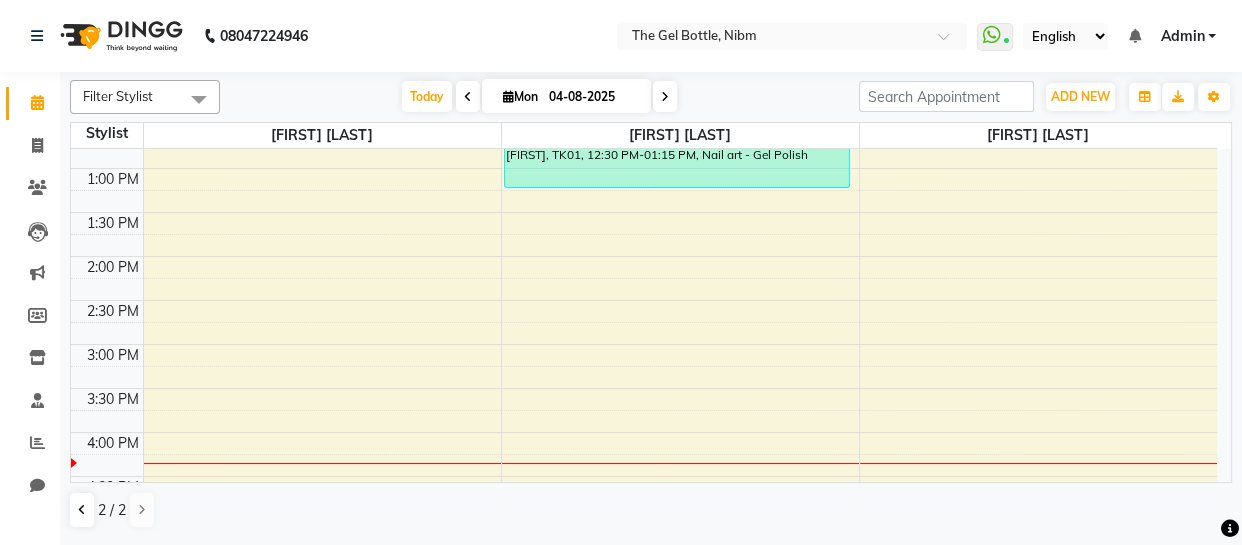 scroll, scrollTop: 247, scrollLeft: 0, axis: vertical 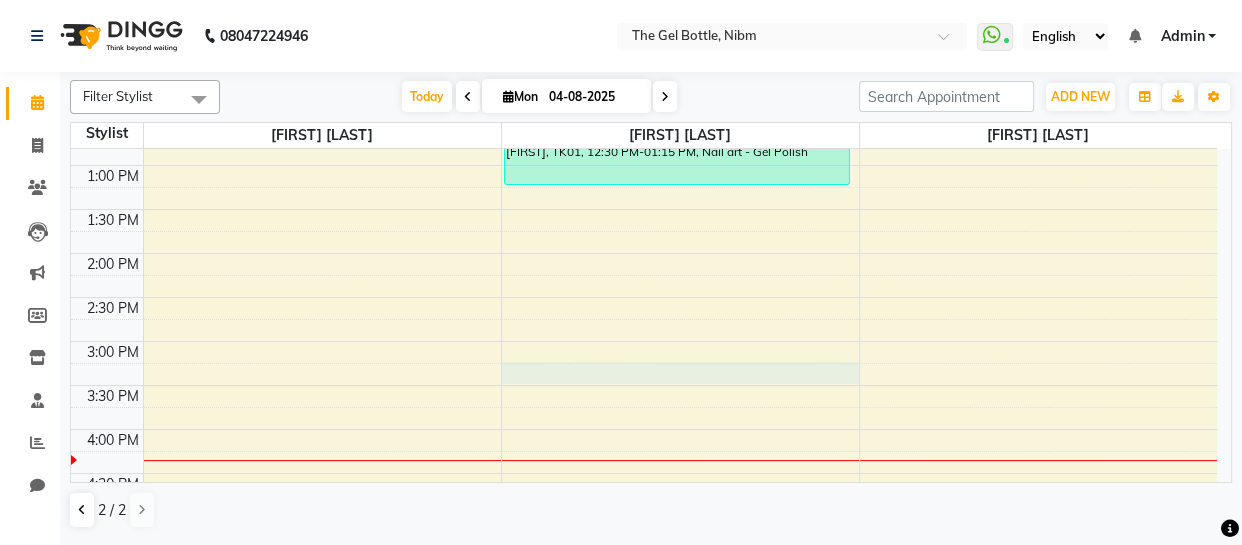 click on "10:00 AM 10:30 AM 11:00 AM 11:30 AM 12:00 PM 12:30 PM 1:00 PM 1:30 PM 2:00 PM 2:30 PM 3:00 PM 3:30 PM 4:00 PM 4:30 PM 5:00 PM 5:30 PM 6:00 PM 6:30 PM 7:00 PM 7:30 PM 8:00 PM 8:30 PM [FIRST], TK01, 12:30 PM-01:15 PM, Nail art - Gel Polish" at bounding box center [644, 385] 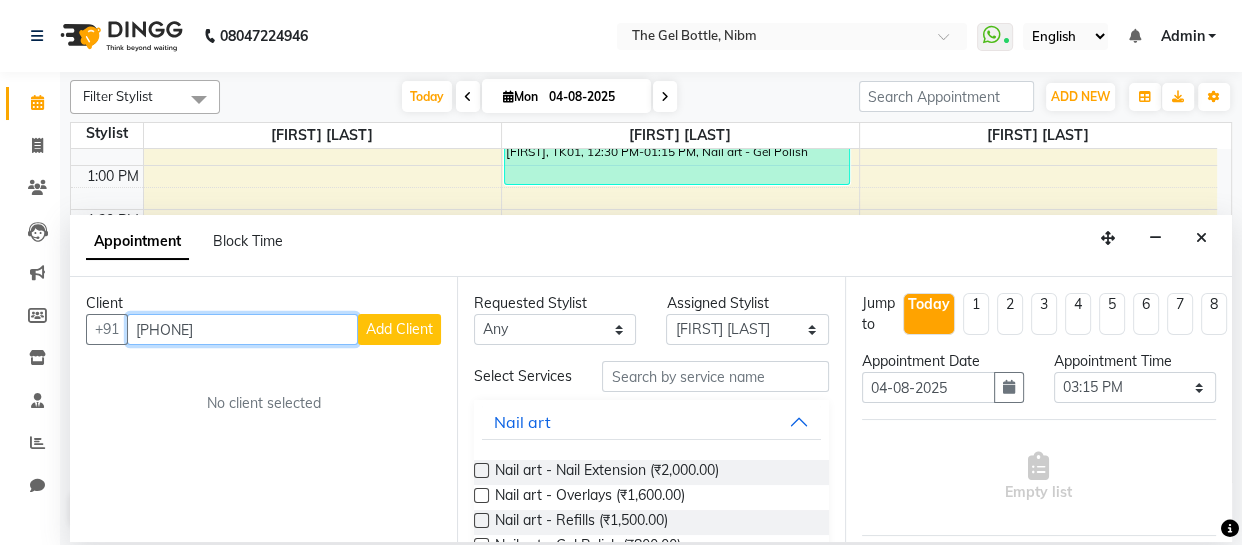 type on "[PHONE]" 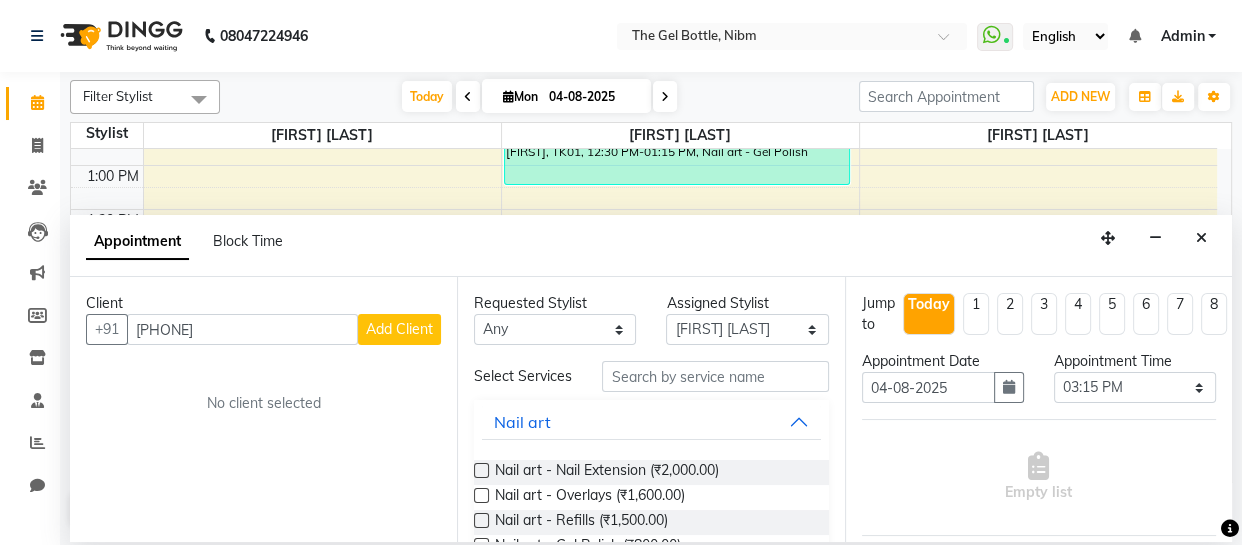 click on "Add Client" at bounding box center [399, 329] 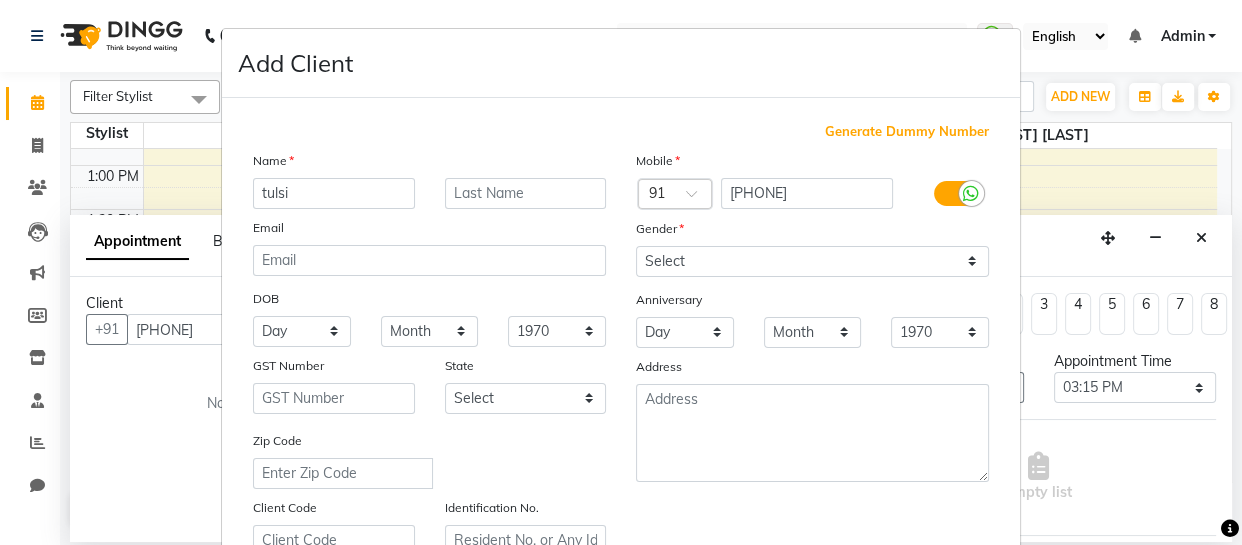 type on "tulsi" 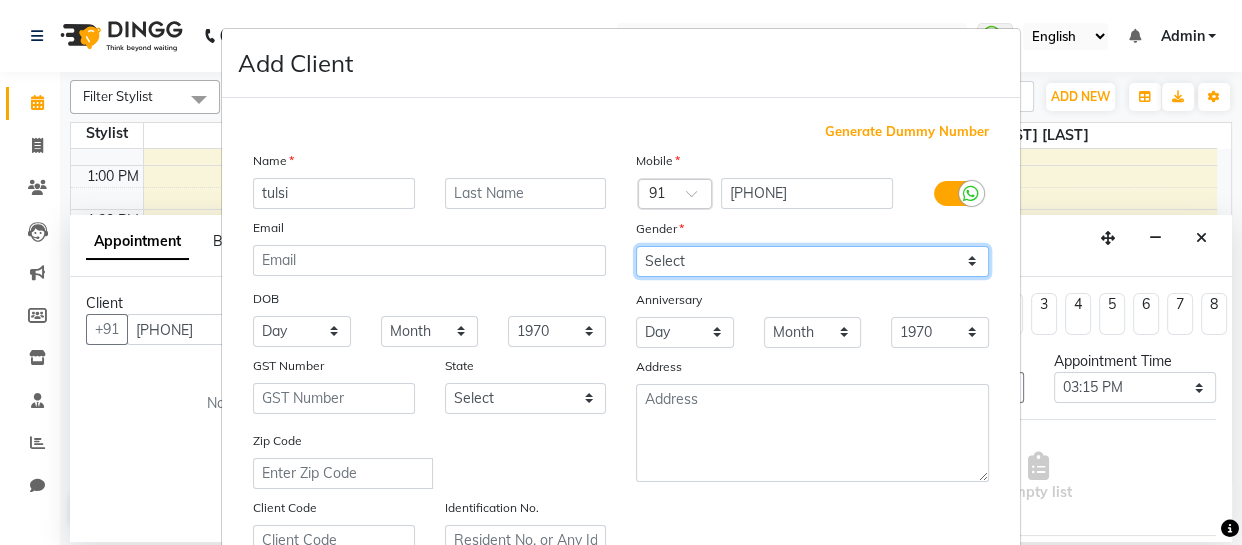 click on "Select Male Female Other Prefer Not To Say" at bounding box center [812, 261] 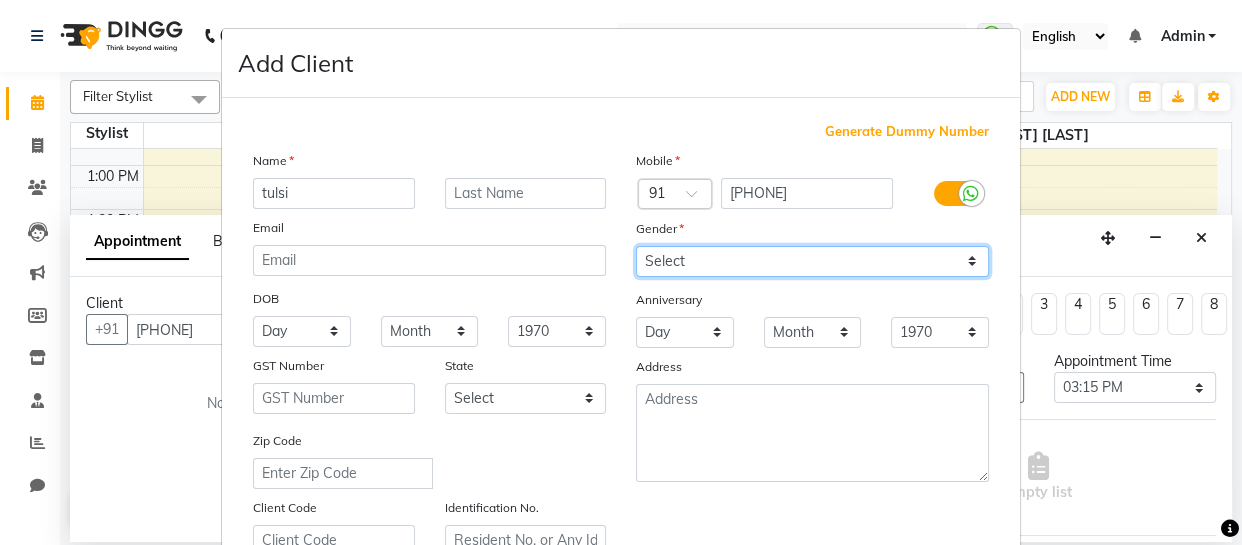 select on "female" 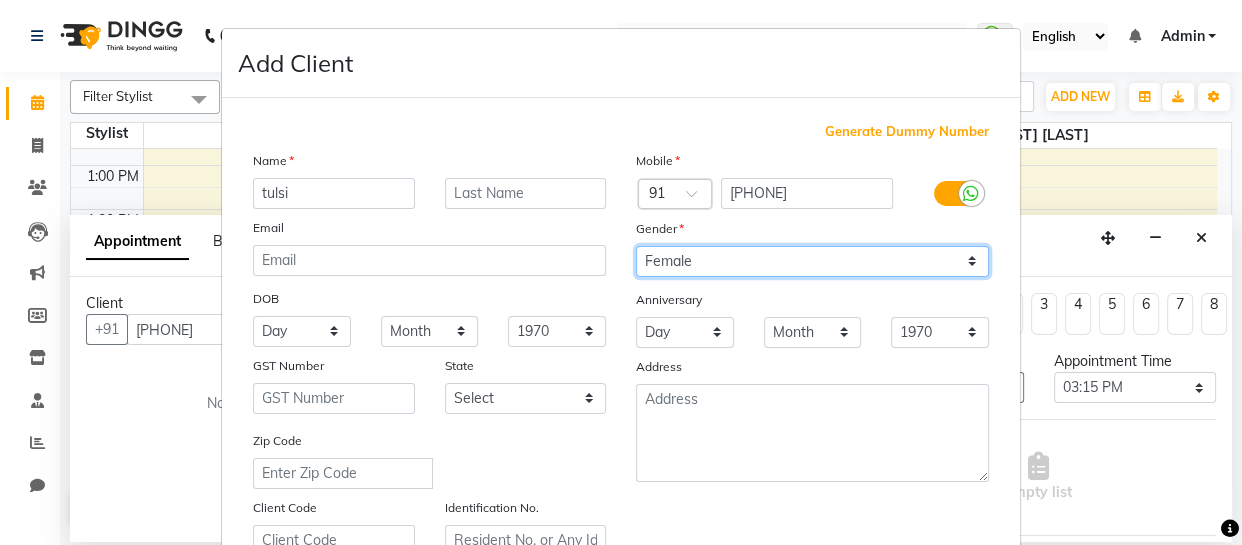 click on "Select Male Female Other Prefer Not To Say" at bounding box center [812, 261] 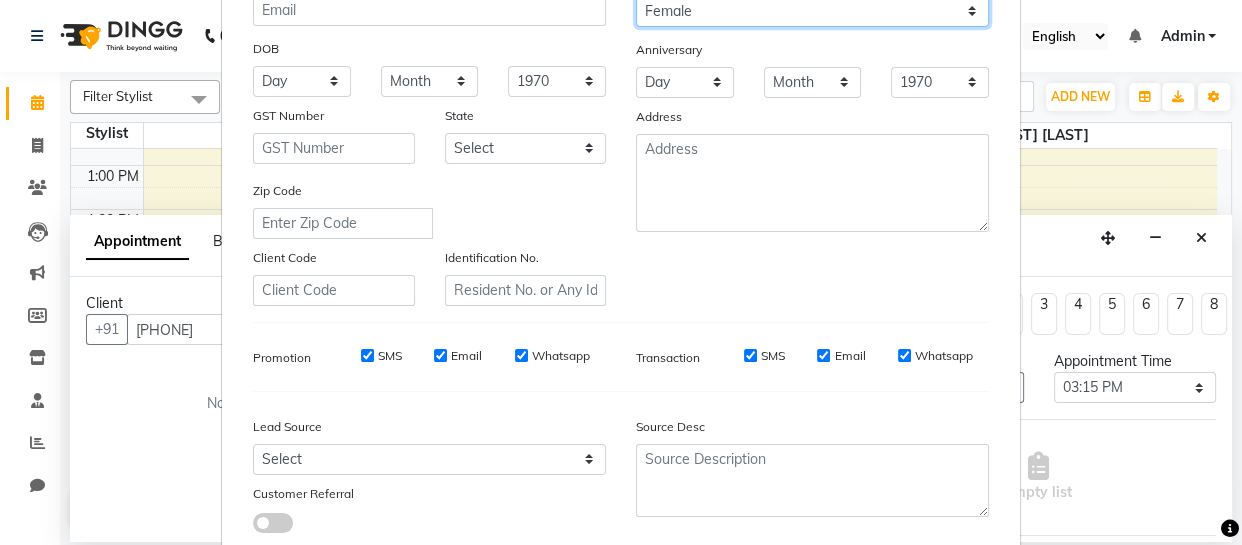 scroll, scrollTop: 384, scrollLeft: 0, axis: vertical 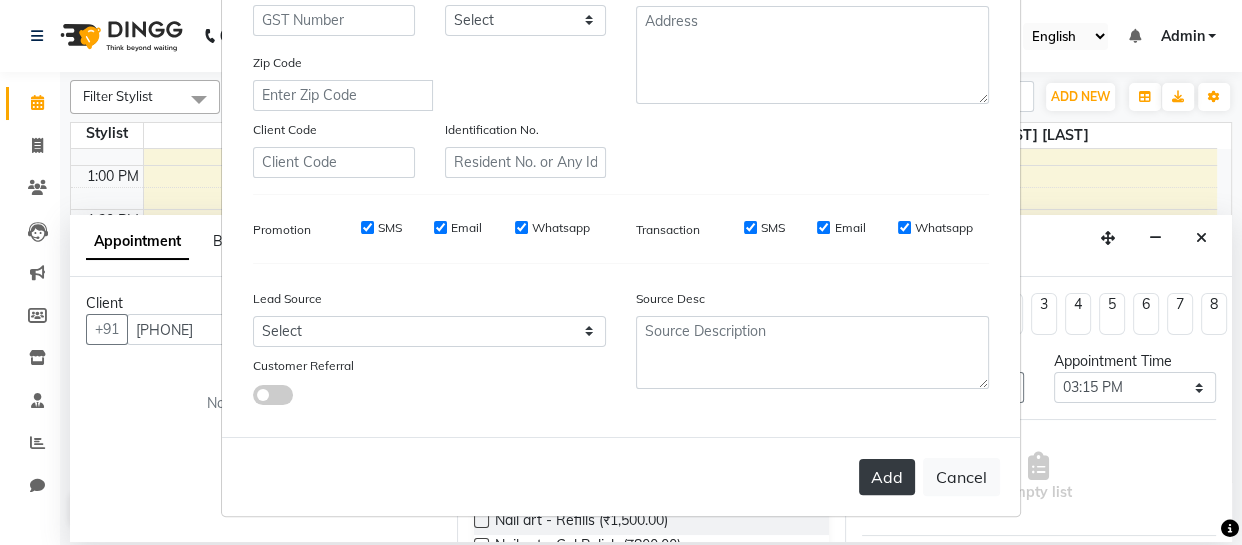 click on "Add" at bounding box center (887, 477) 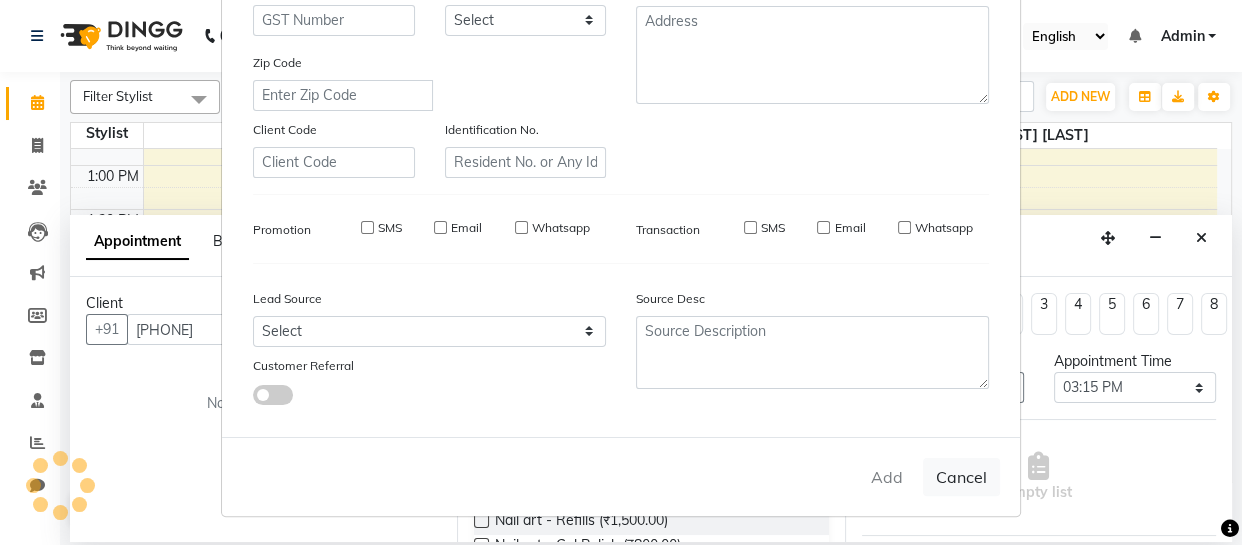 type 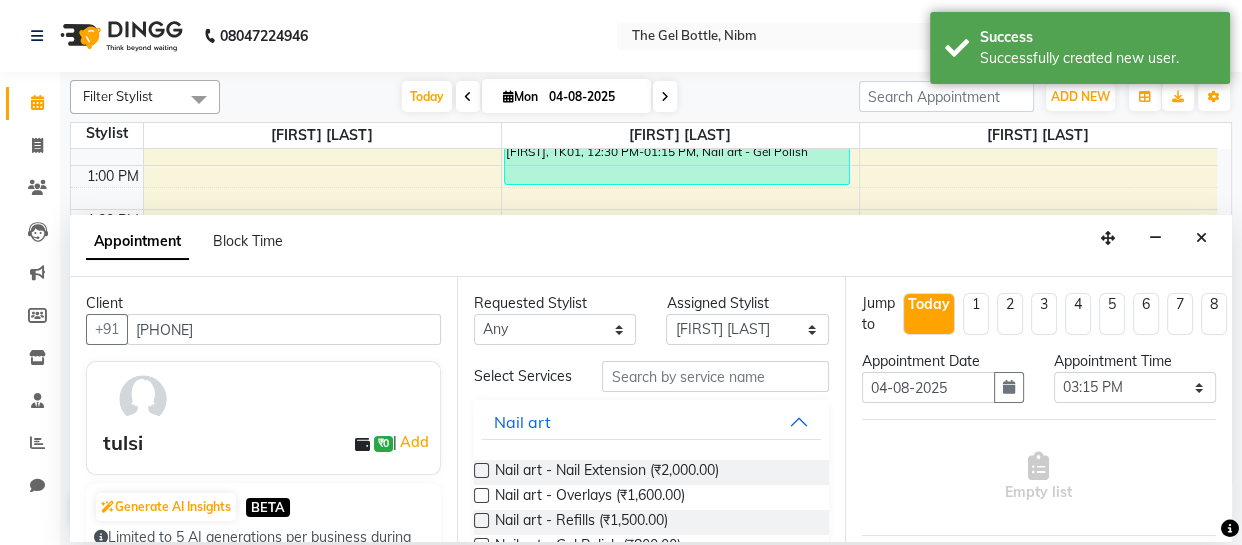 click at bounding box center (481, 470) 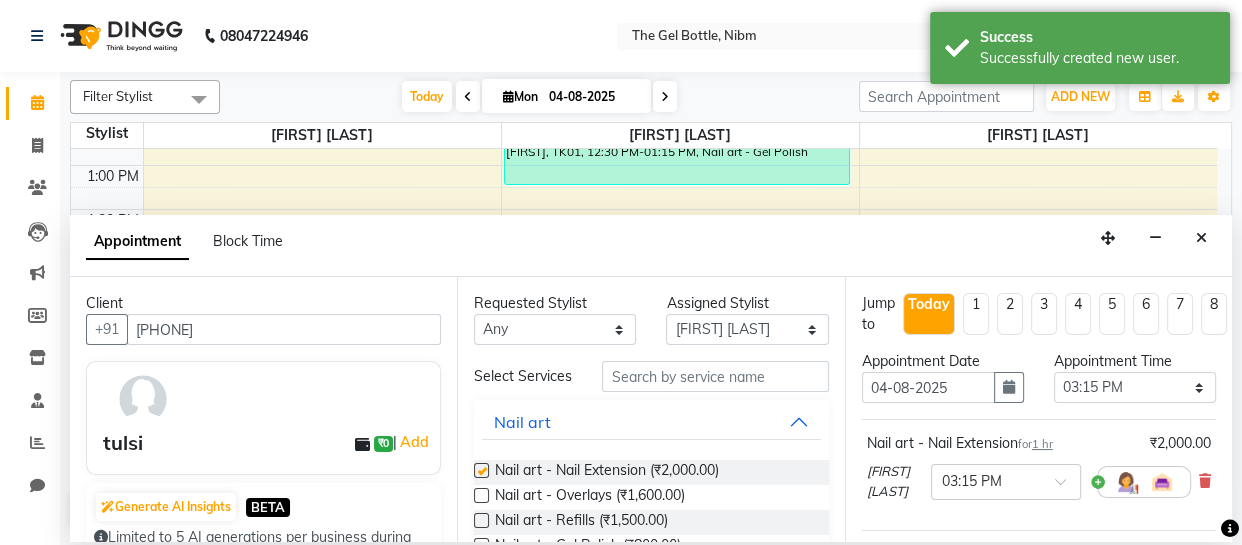 checkbox on "false" 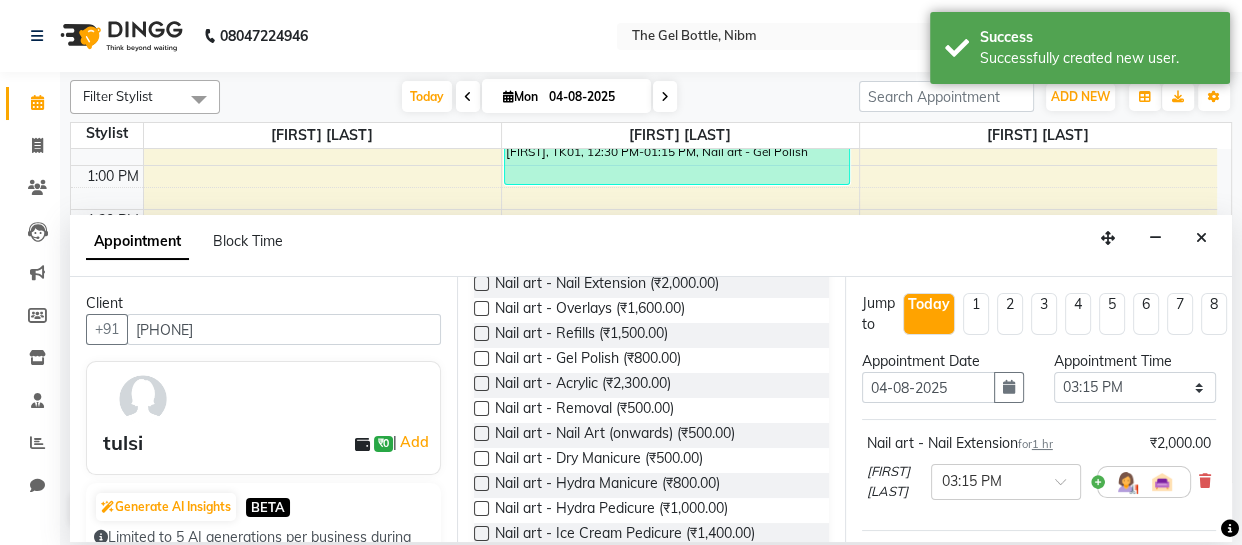 scroll, scrollTop: 198, scrollLeft: 0, axis: vertical 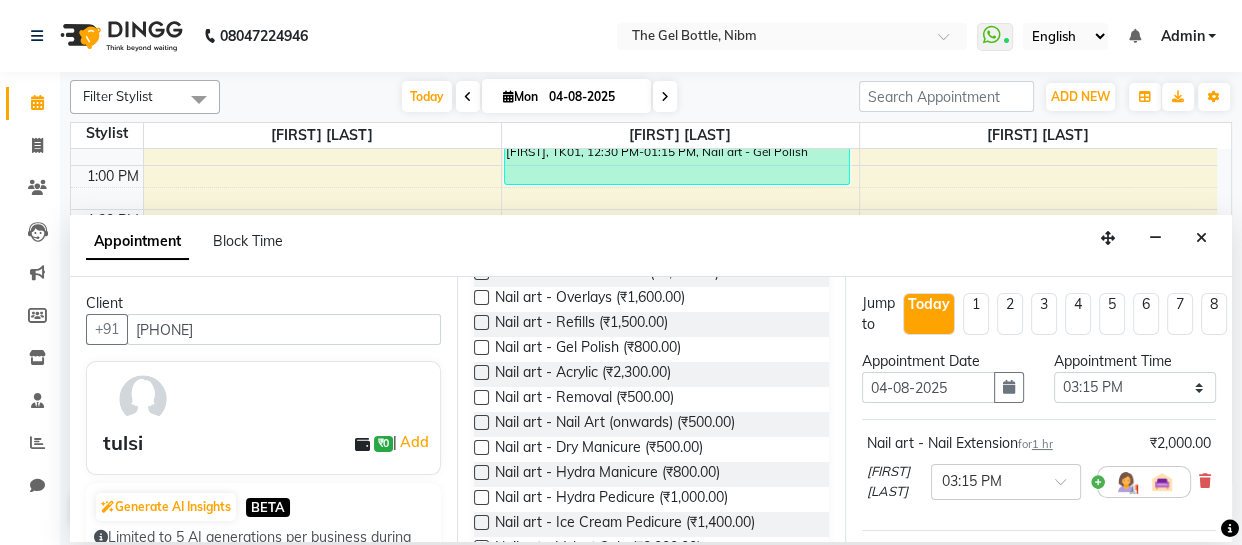 click at bounding box center [481, 422] 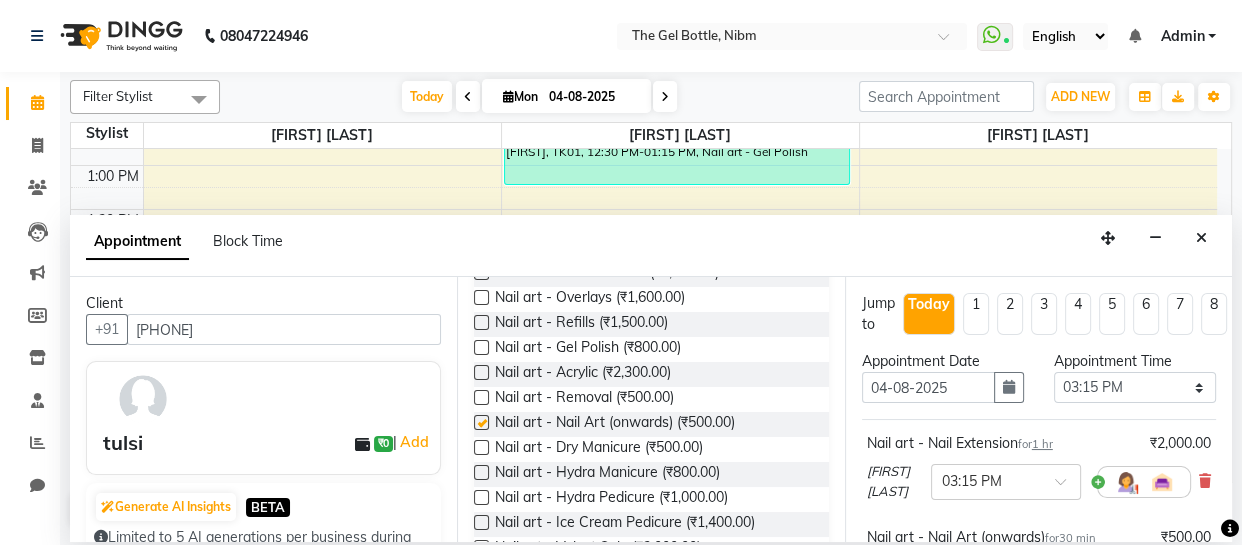 checkbox on "false" 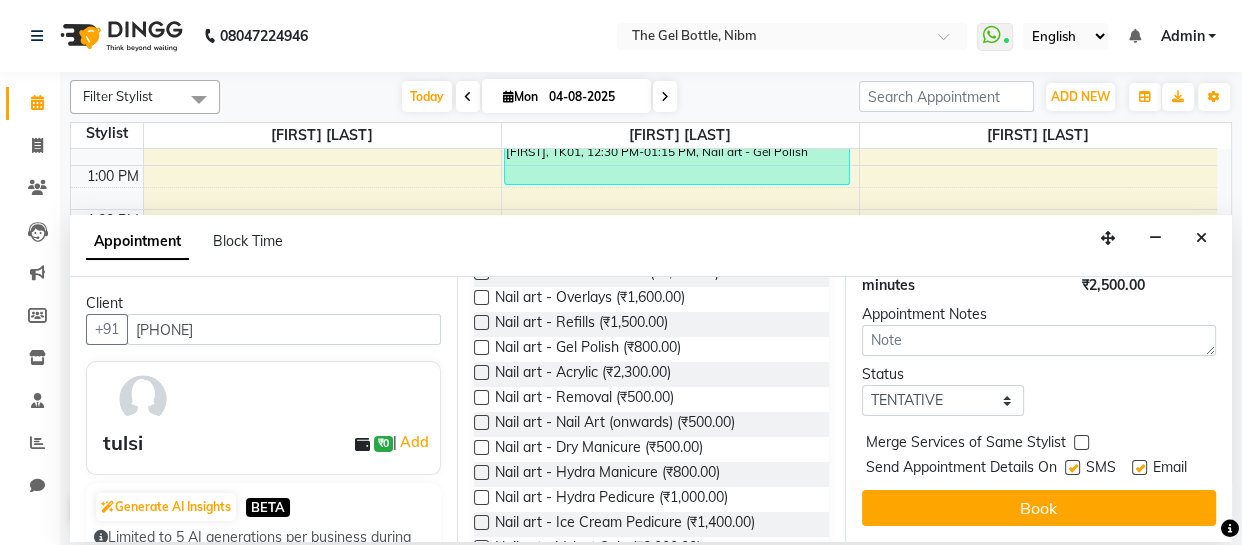 scroll, scrollTop: 410, scrollLeft: 0, axis: vertical 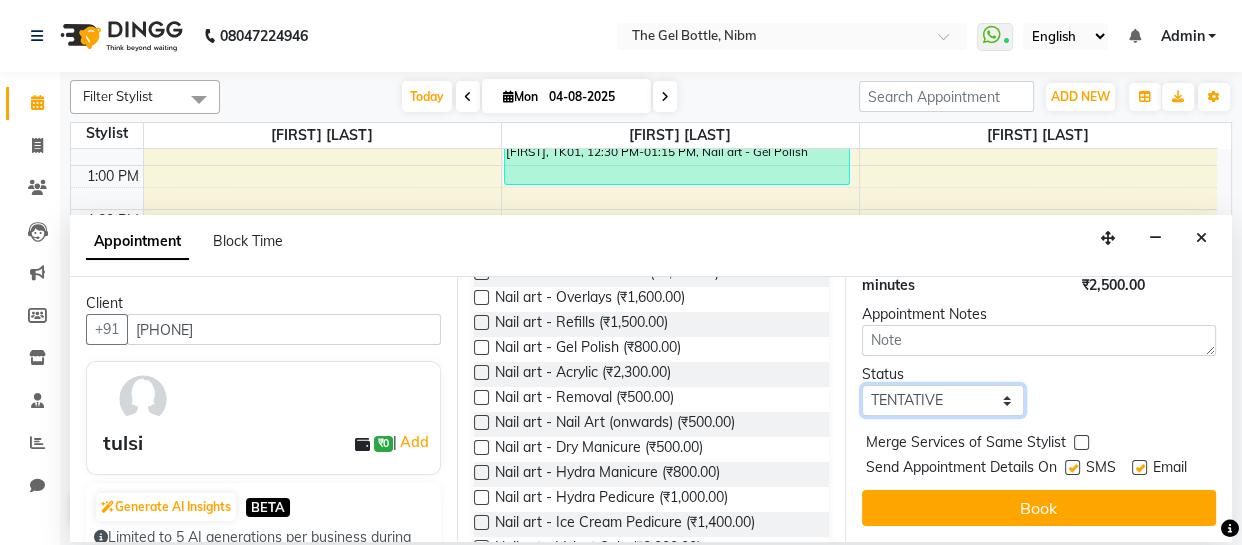 click on "Select TENTATIVE CONFIRM CHECK-IN UPCOMING" at bounding box center [943, 400] 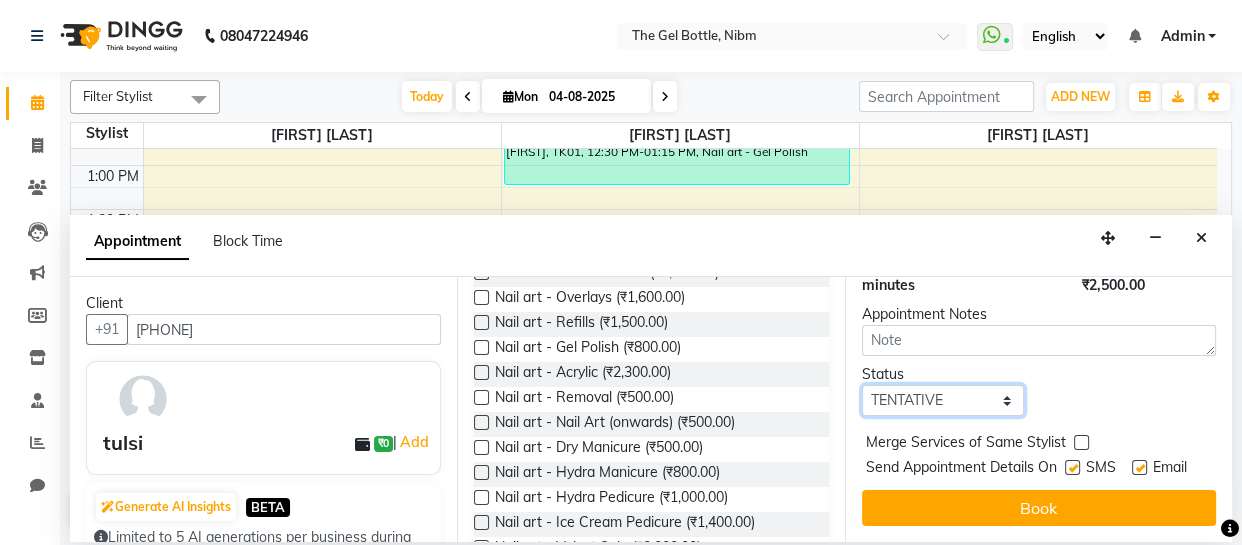 select on "check-in" 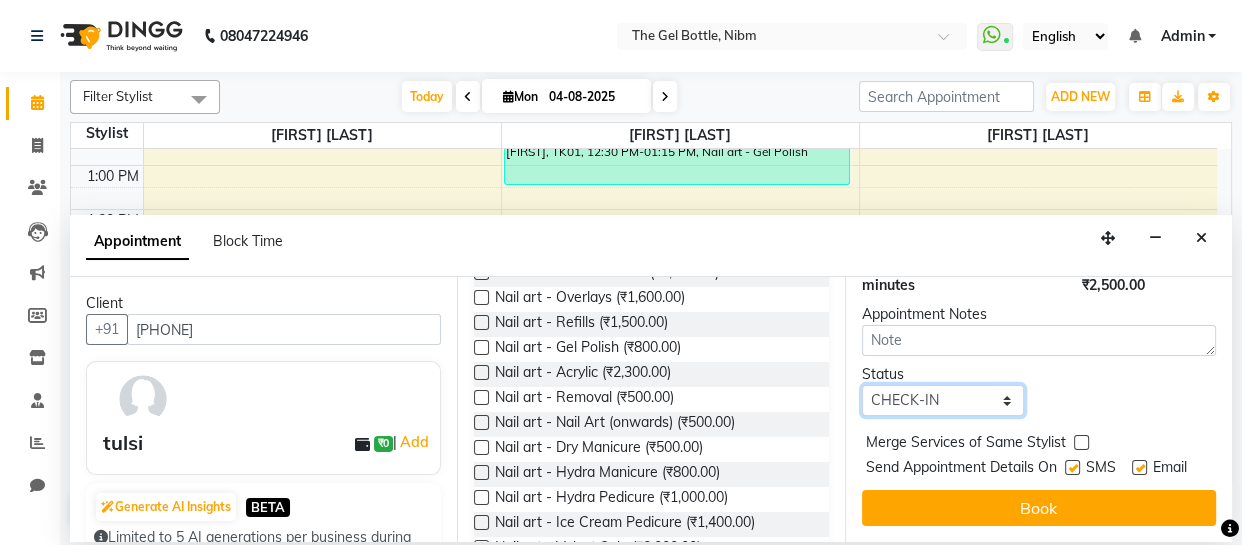 click on "Select TENTATIVE CONFIRM CHECK-IN UPCOMING" at bounding box center (943, 400) 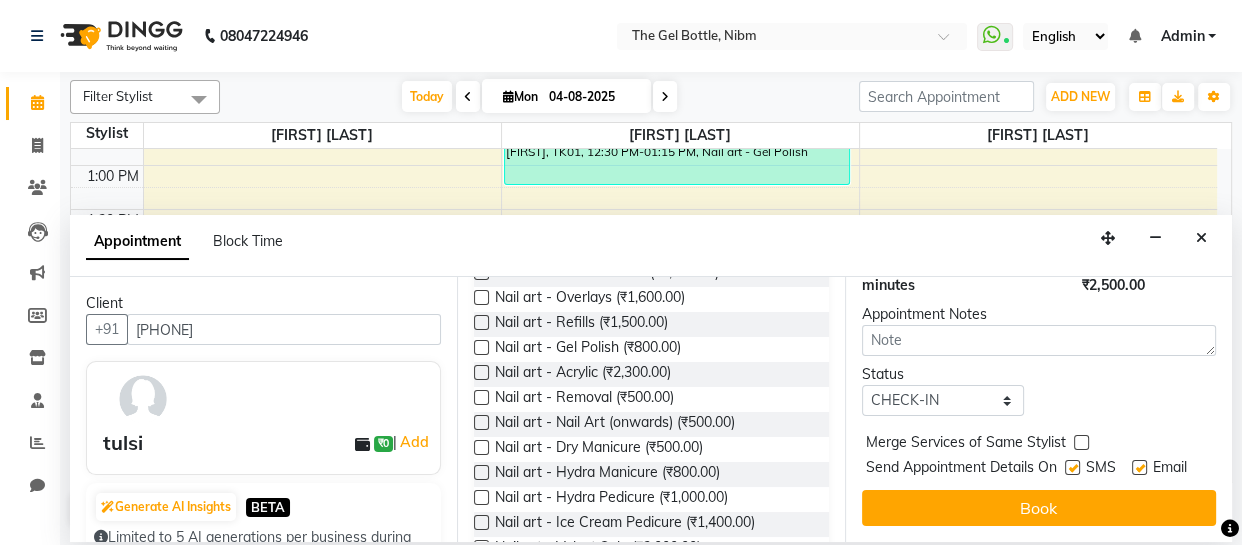 click at bounding box center [1072, 467] 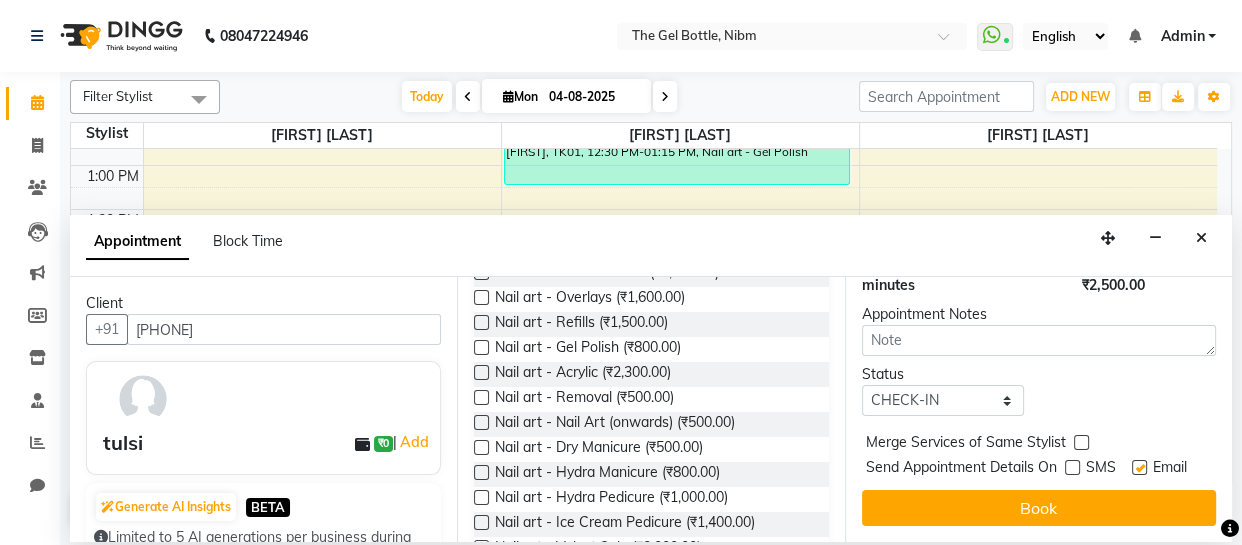 click at bounding box center [1139, 467] 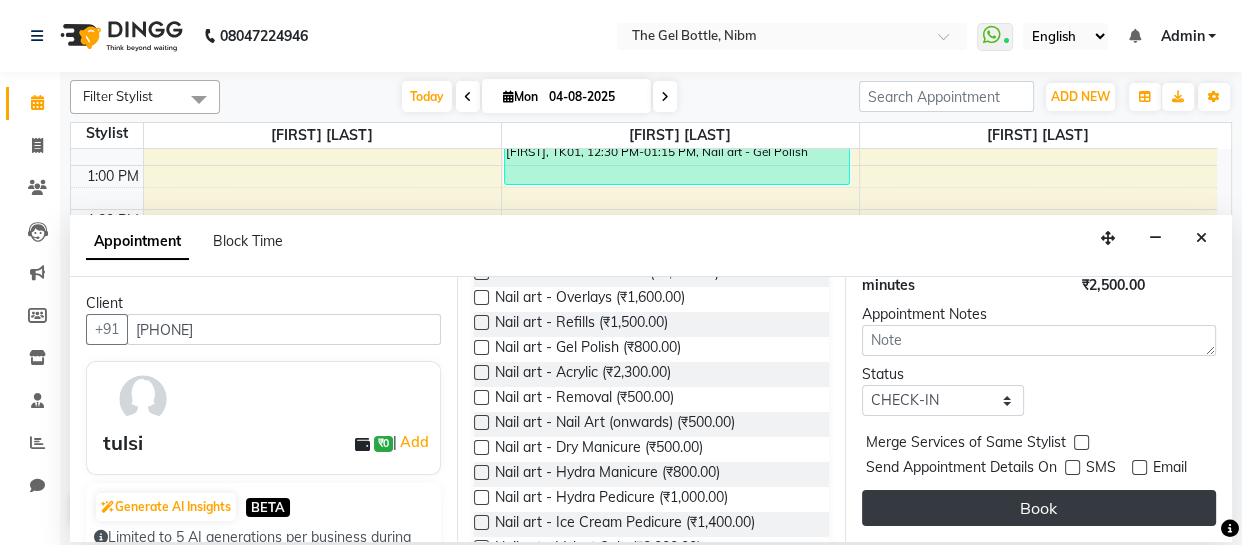 click on "Book" at bounding box center [1039, 508] 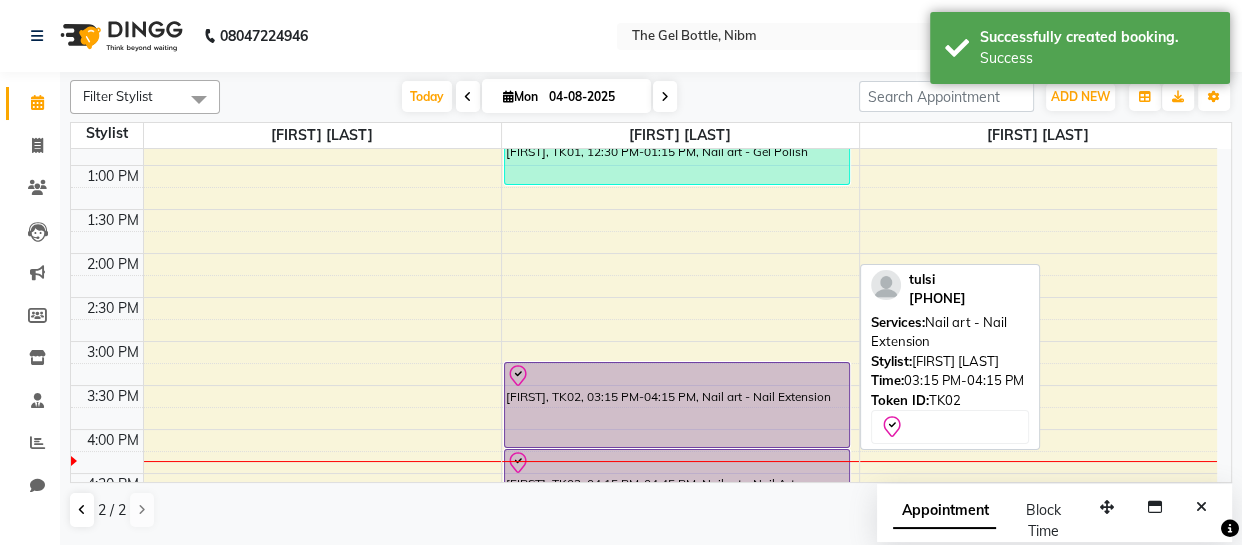 click on "[FIRST], TK02, 03:15 PM-04:15 PM, Nail art - Nail Extension" at bounding box center [677, 405] 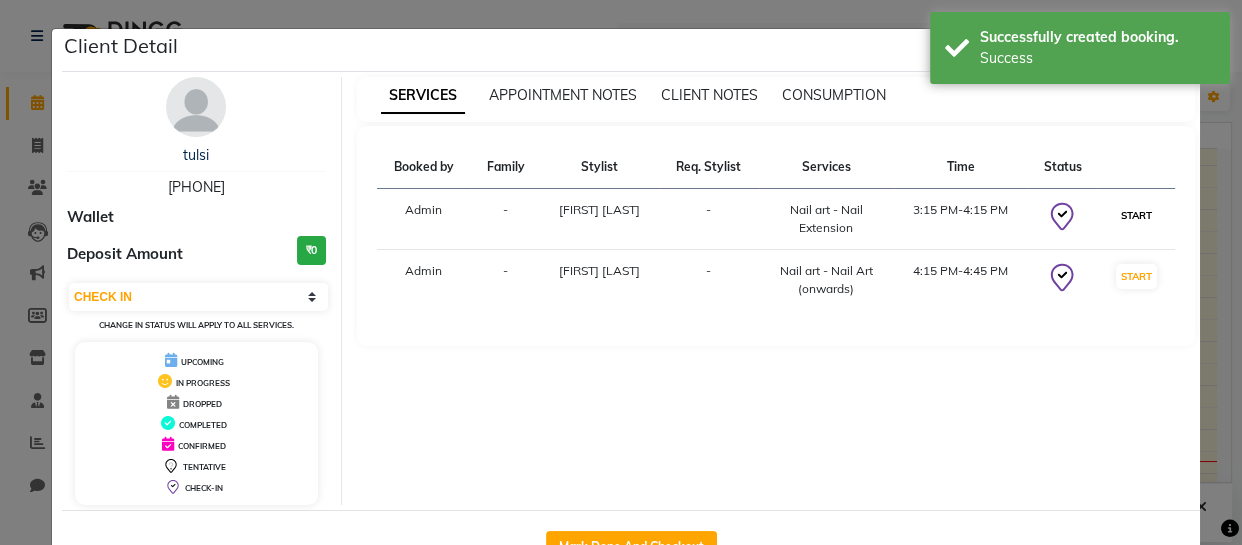 click on "START" at bounding box center (1136, 215) 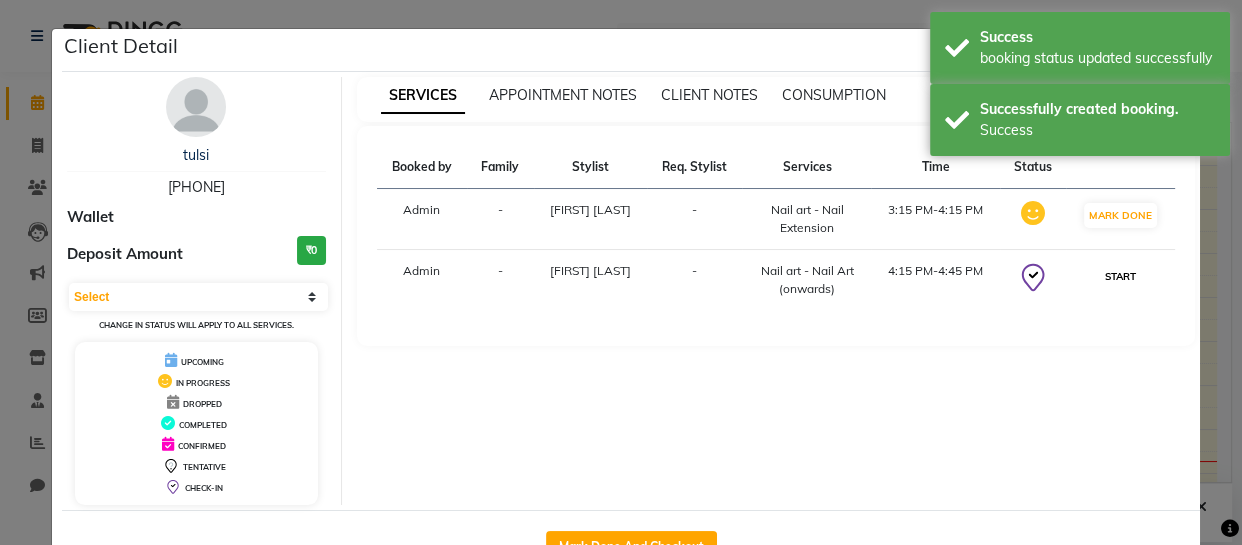 click on "START" at bounding box center (1120, 276) 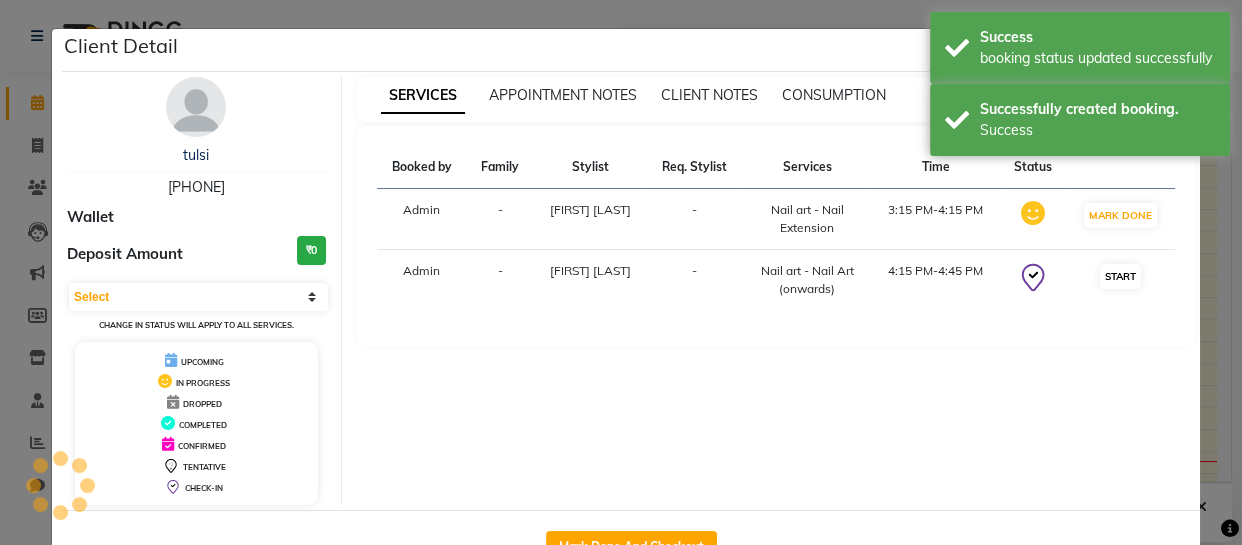 select on "1" 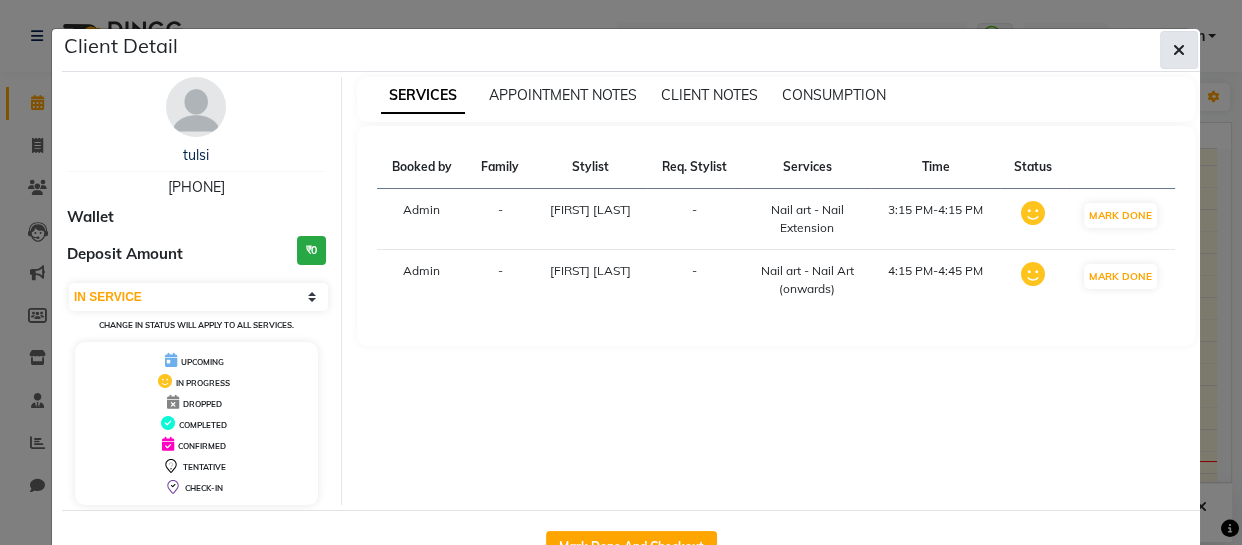 click 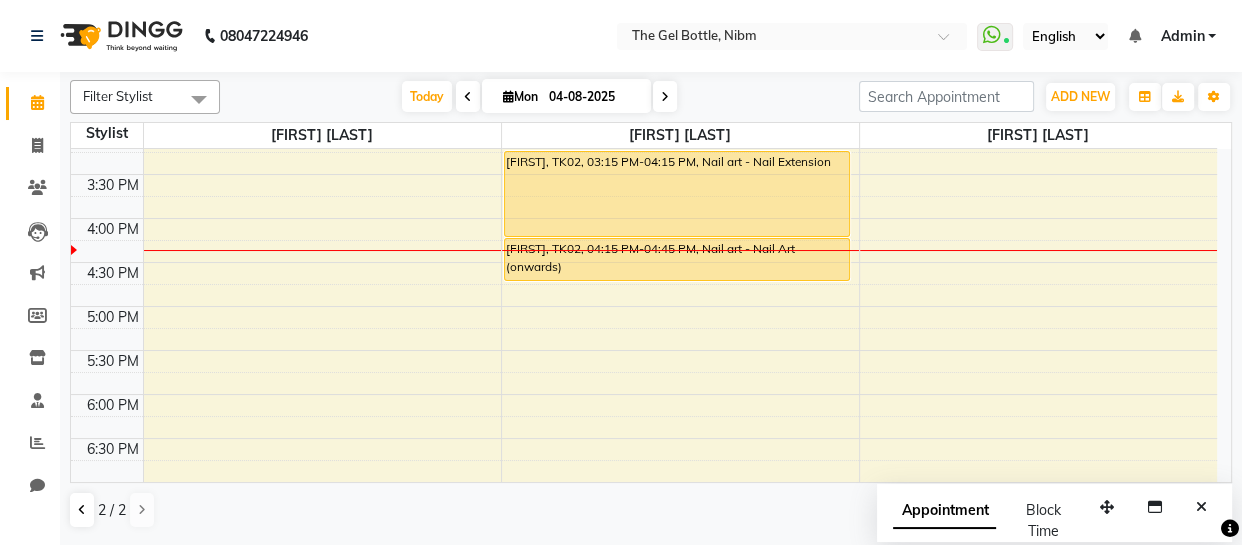 scroll, scrollTop: 459, scrollLeft: 0, axis: vertical 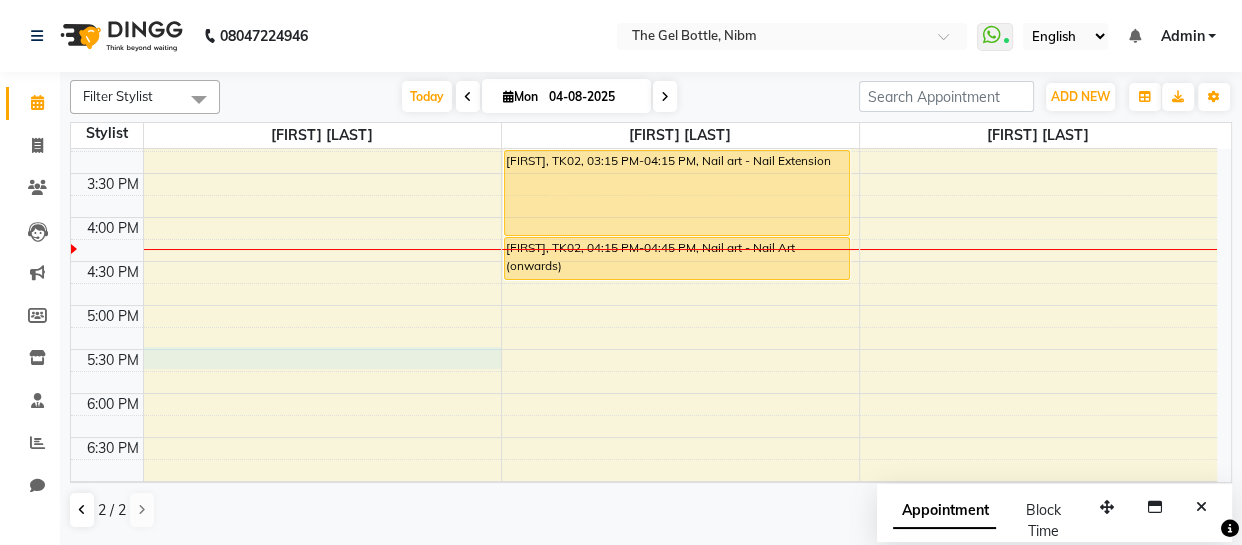click on "10:00 AM 10:30 AM 11:00 AM 11:30 AM 12:00 PM 12:30 PM 1:00 PM 1:30 PM 2:00 PM 2:30 PM 3:00 PM 3:30 PM 4:00 PM 4:30 PM 5:00 PM 5:30 PM 6:00 PM 6:30 PM 7:00 PM 7:30 PM 8:00 PM 8:30 PM [FIRST], TK01, 12:30 PM-01:15 PM, Nail art - Gel Polish [FIRST], TK02, 03:15 PM-04:15 PM, Nail art - Nail Extension [FIRST], TK02, 04:15 PM-04:45 PM, Nail art - Nail Art (onwards)" at bounding box center [644, 173] 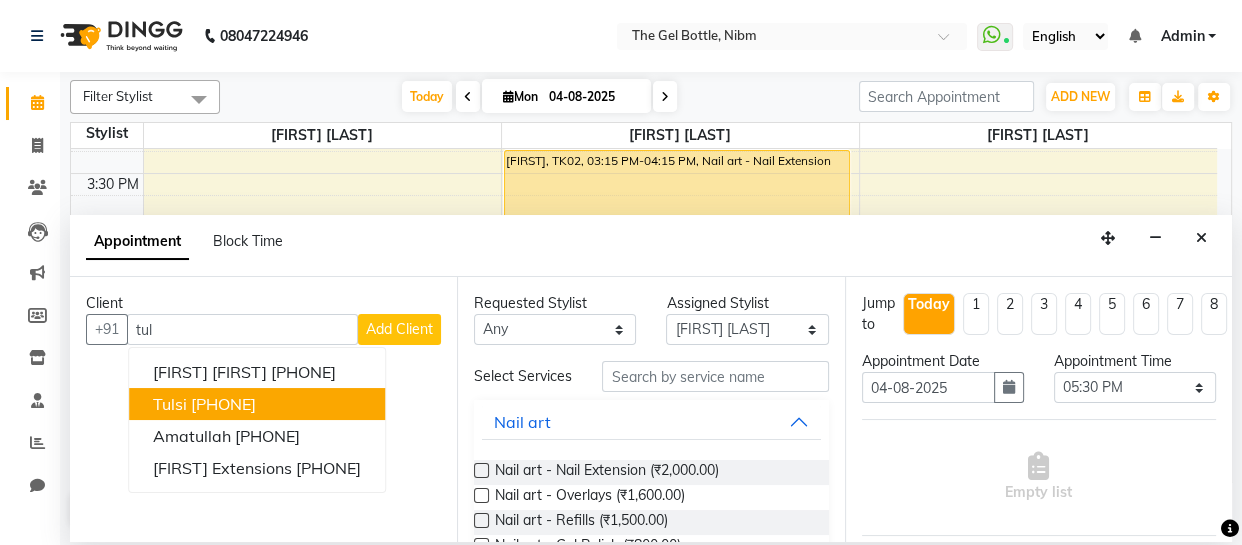 click on "[PHONE]" at bounding box center [223, 404] 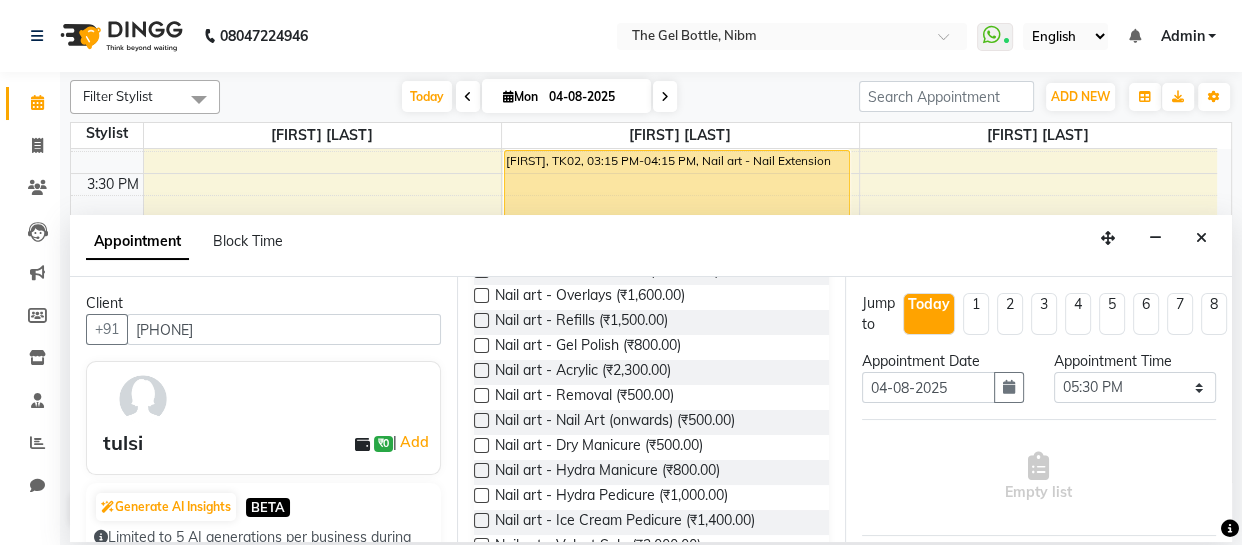 scroll, scrollTop: 277, scrollLeft: 0, axis: vertical 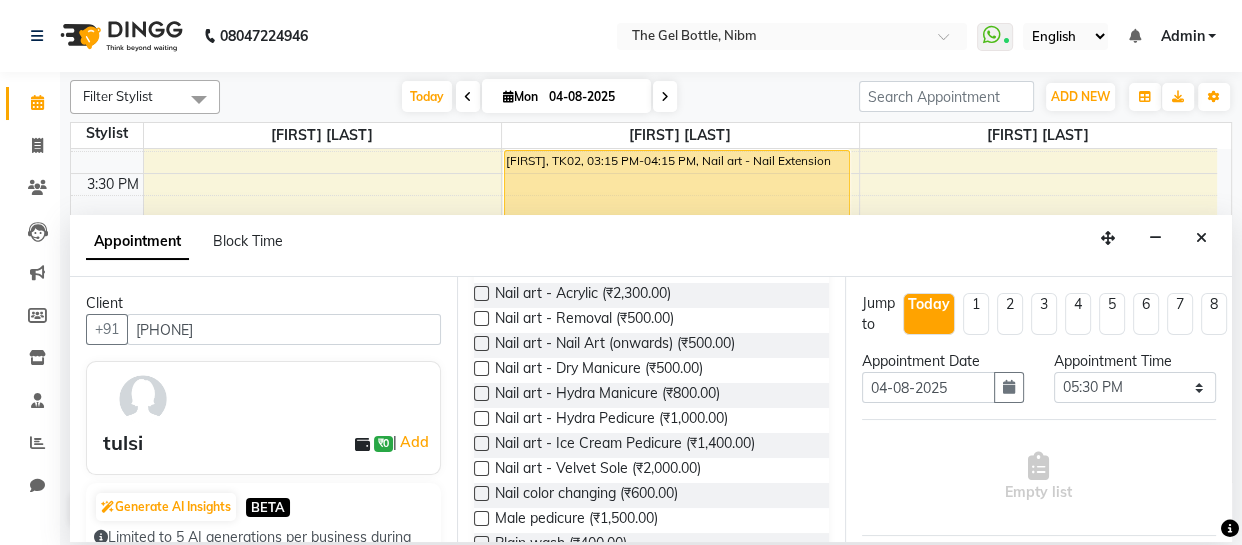 type on "[PHONE]" 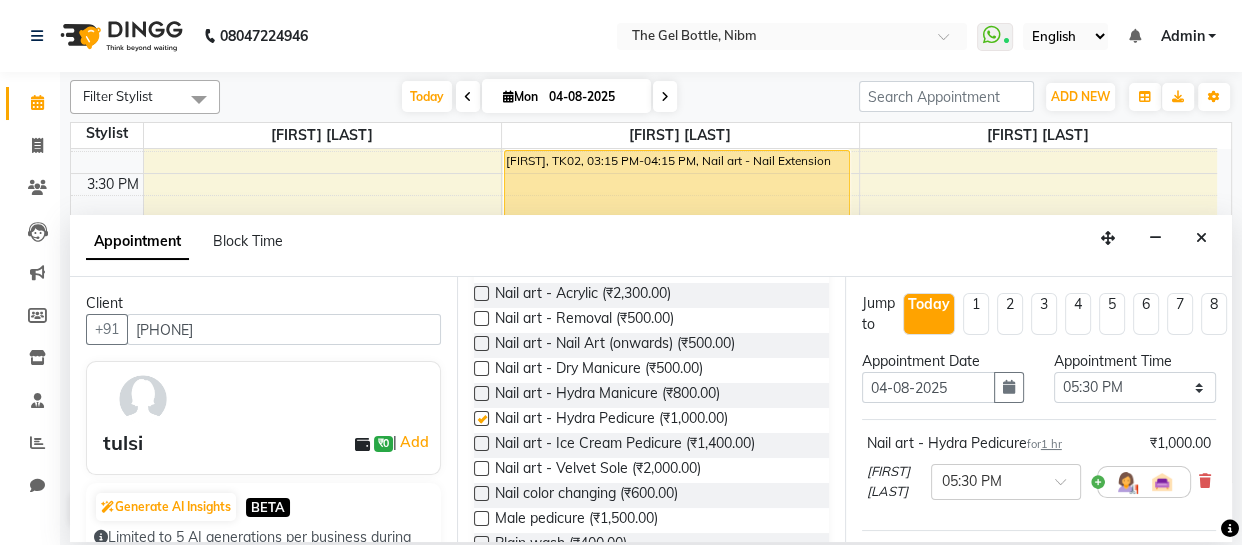 checkbox on "false" 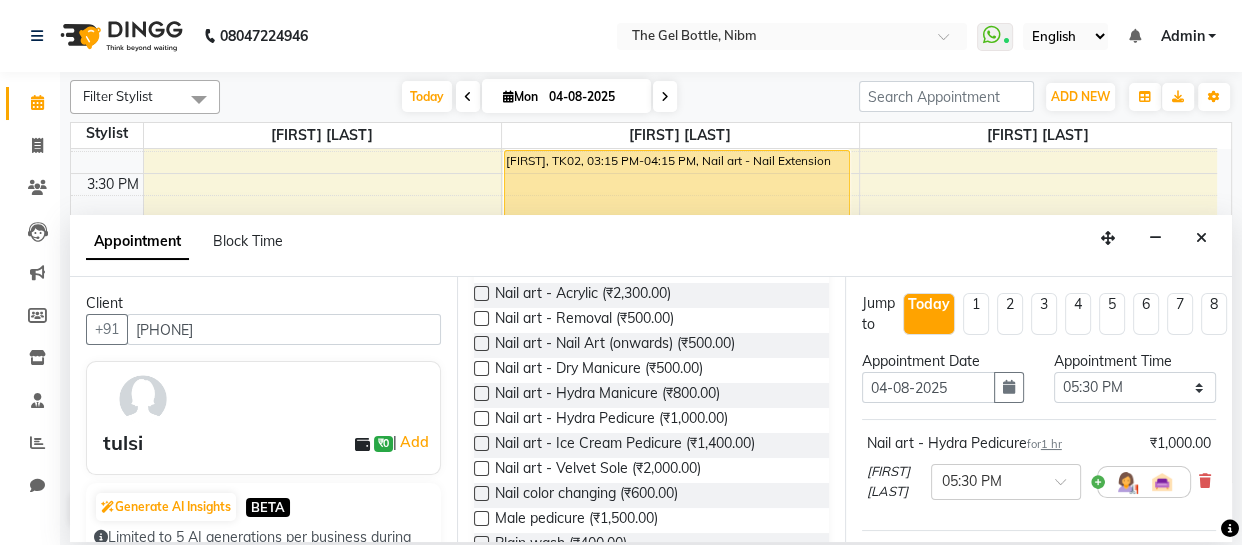 scroll, scrollTop: 219, scrollLeft: 0, axis: vertical 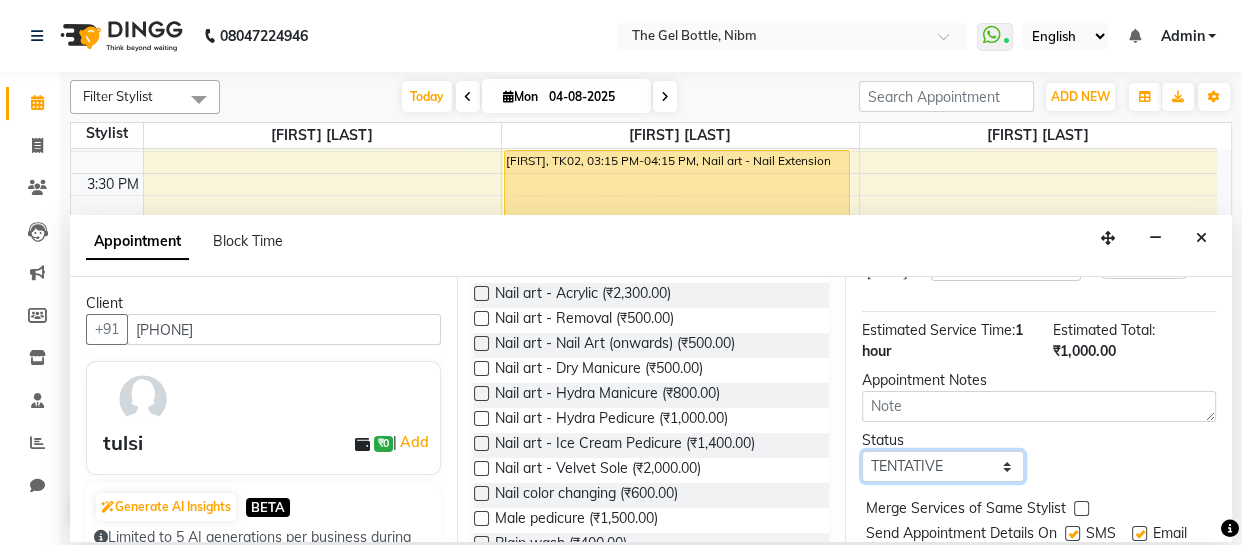 click on "Select TENTATIVE CONFIRM CHECK-IN UPCOMING" at bounding box center [943, 466] 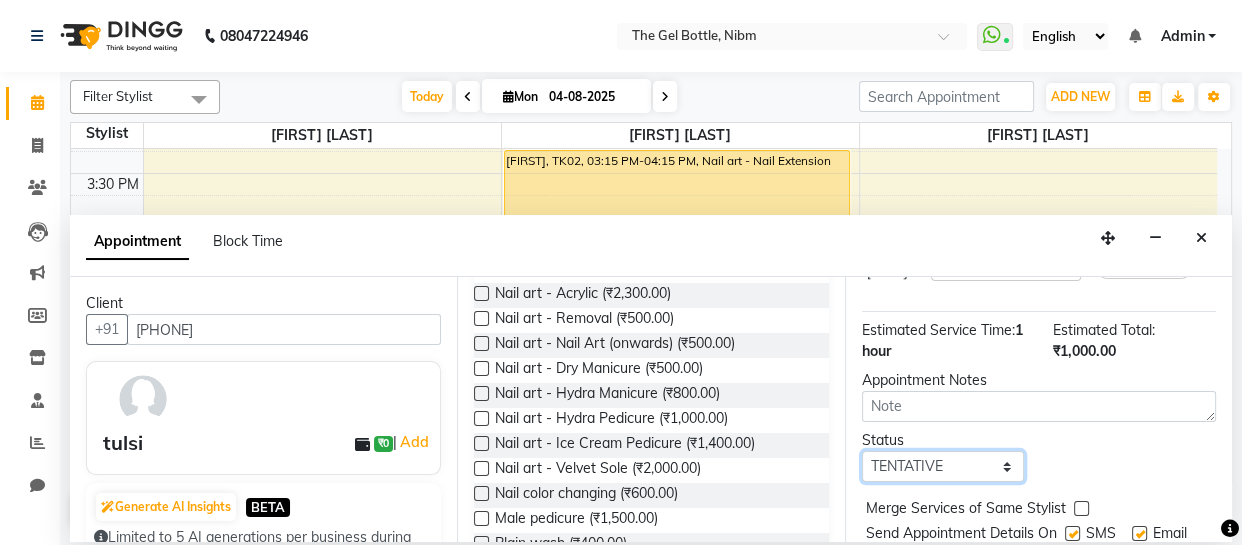 select on "confirm booking" 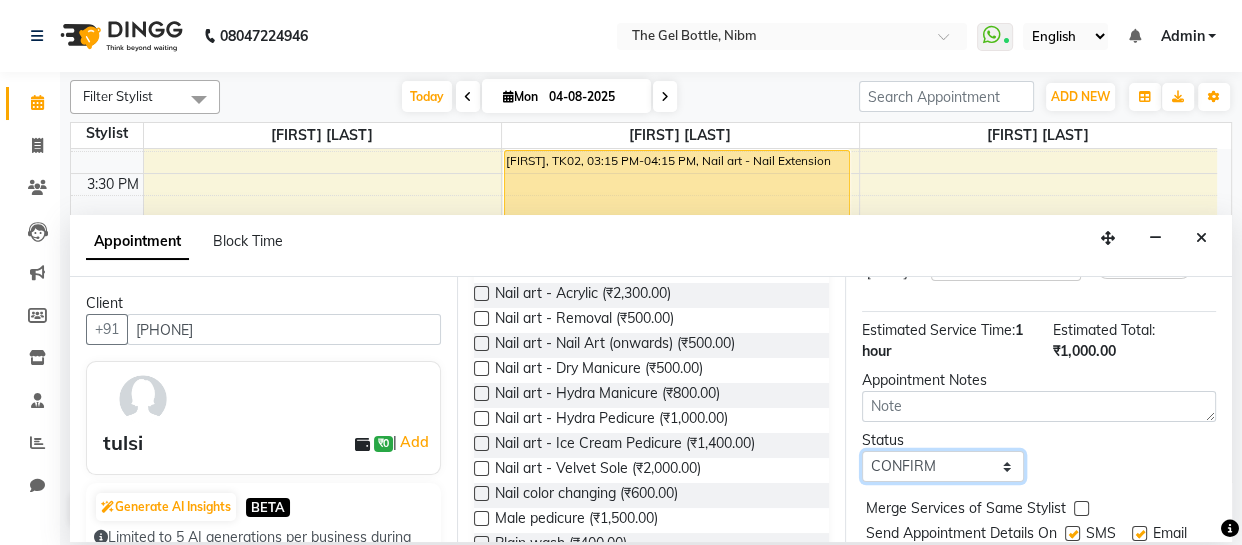 click on "Select TENTATIVE CONFIRM CHECK-IN UPCOMING" at bounding box center (943, 466) 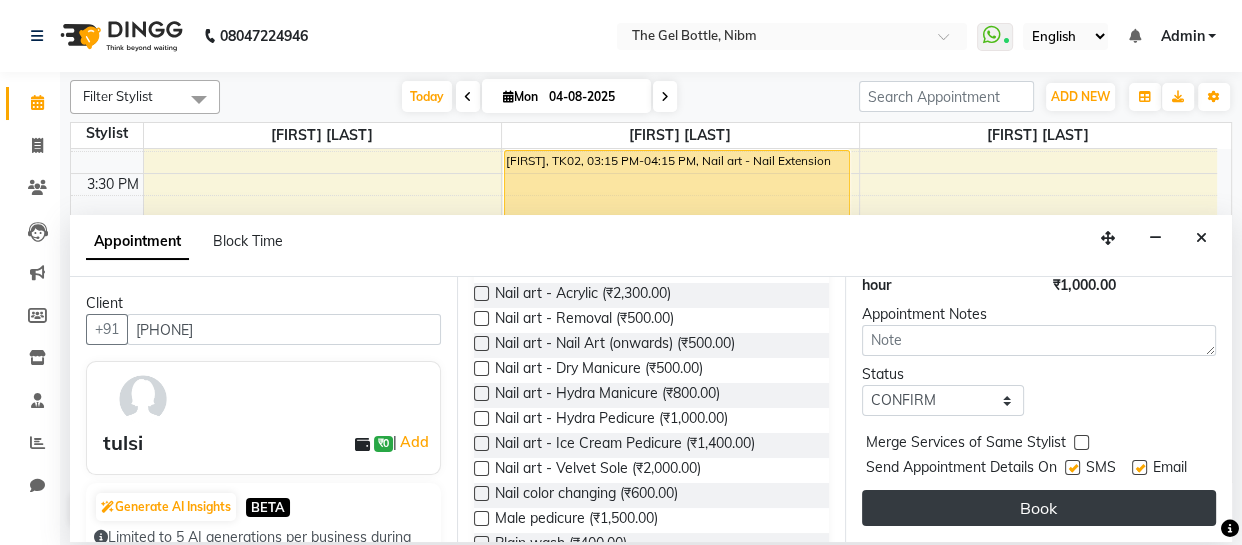 click on "Book" at bounding box center (1039, 508) 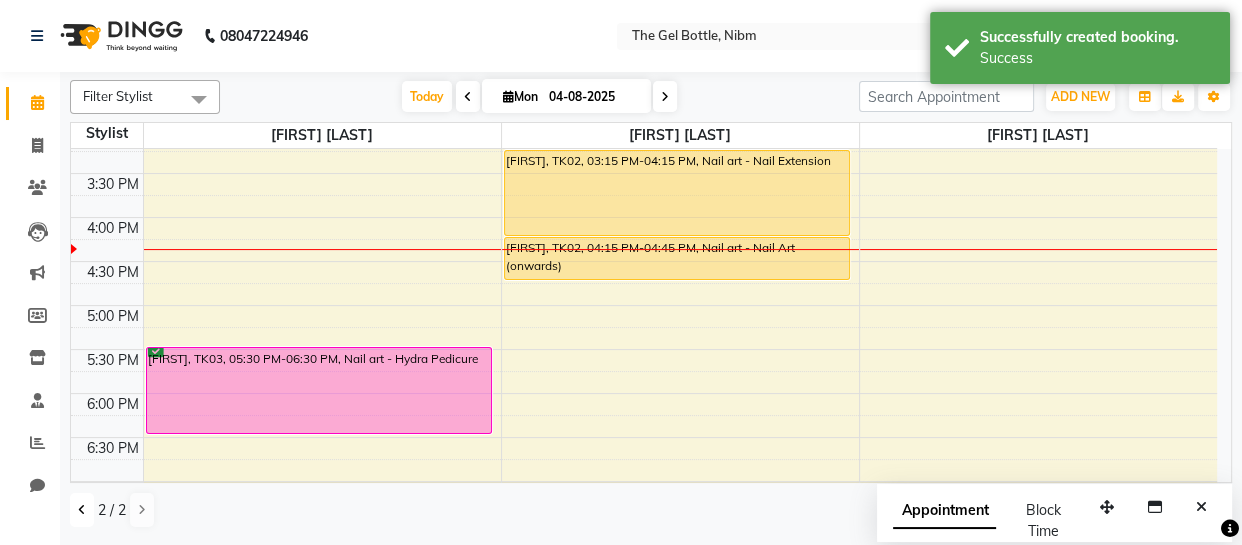 click at bounding box center [82, 510] 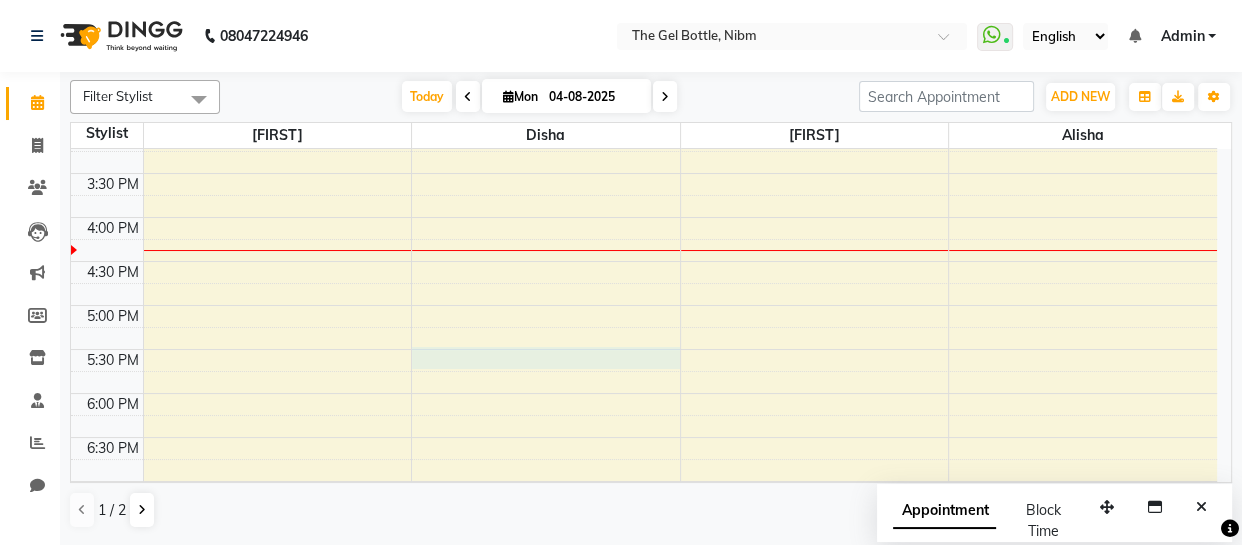 click on "10:00 AM 10:30 AM 11:00 AM 11:30 AM 12:00 PM 12:30 PM 1:00 PM 1:30 PM 2:00 PM 2:30 PM 3:00 PM 3:30 PM 4:00 PM 4:30 PM 5:00 PM 5:30 PM 6:00 PM 6:30 PM 7:00 PM 7:30 PM 8:00 PM 8:30 PM [FIRST], TK01, 12:30 PM-01:15 PM, Nail art - Gel Polish" at bounding box center (644, 173) 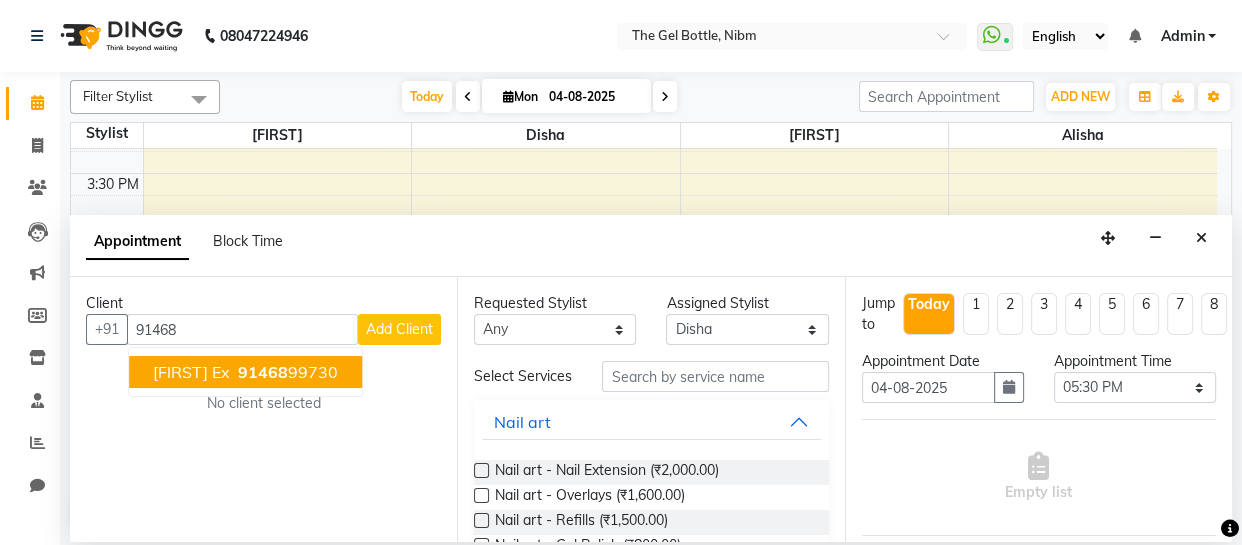click on "91468" at bounding box center [263, 372] 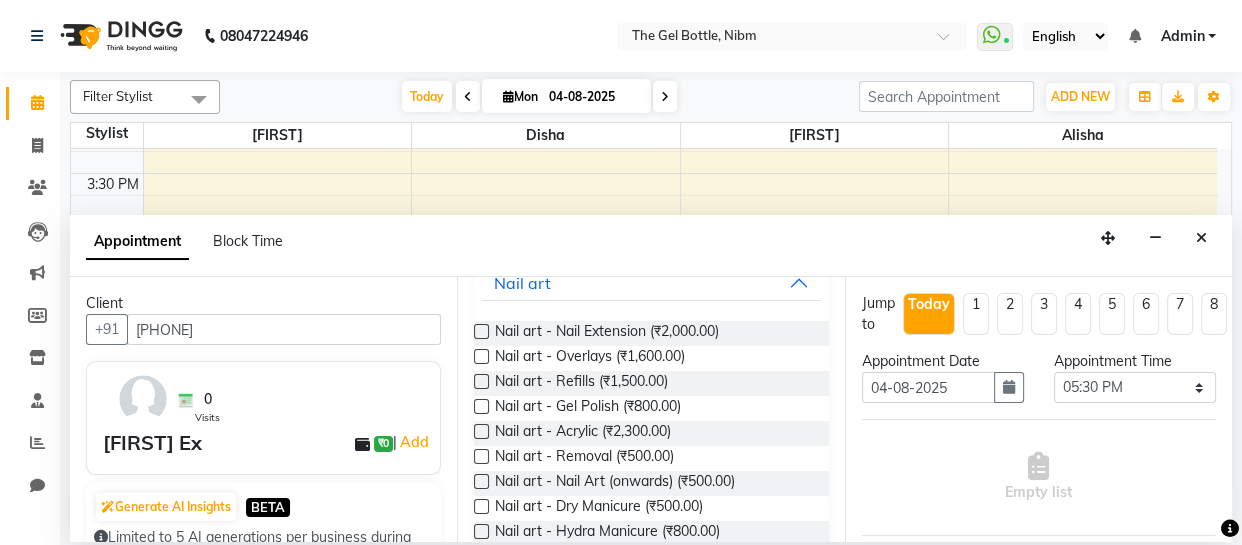 scroll, scrollTop: 142, scrollLeft: 0, axis: vertical 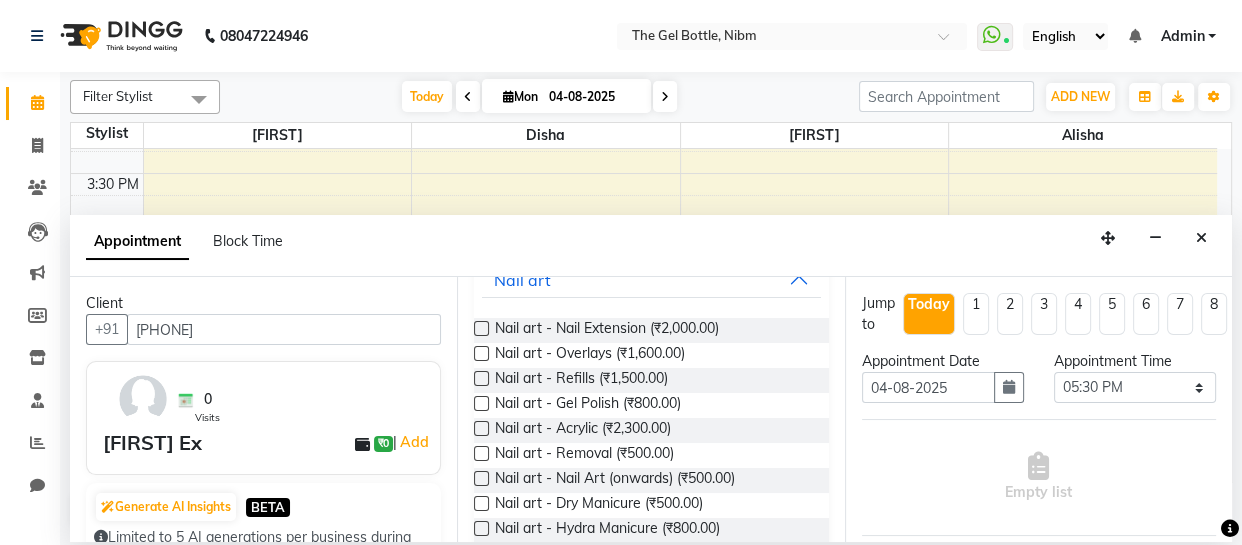 type on "[PHONE]" 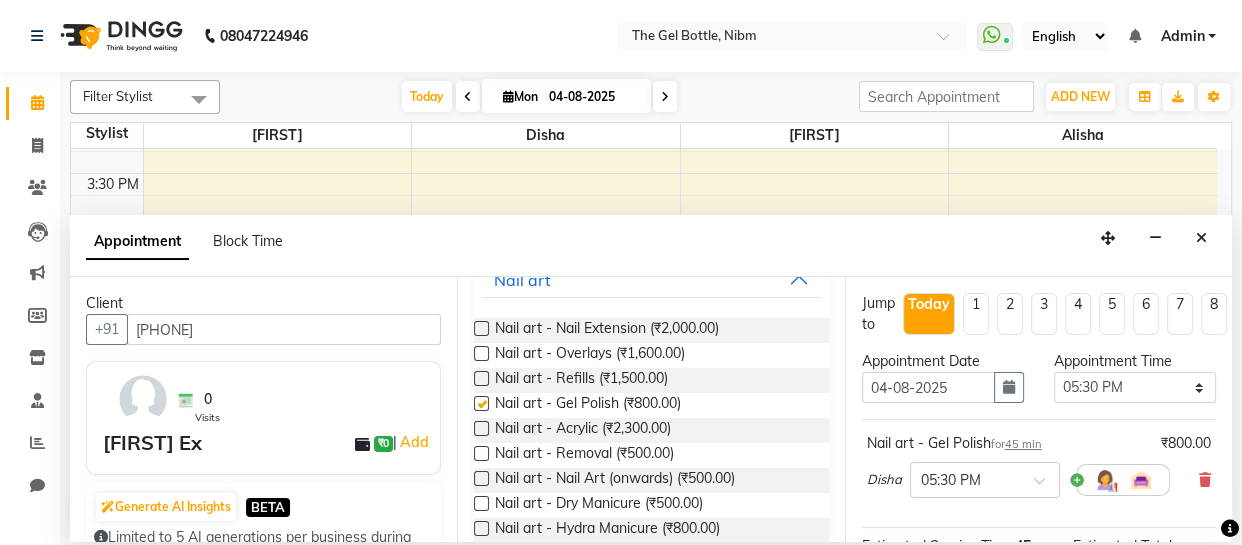 checkbox on "false" 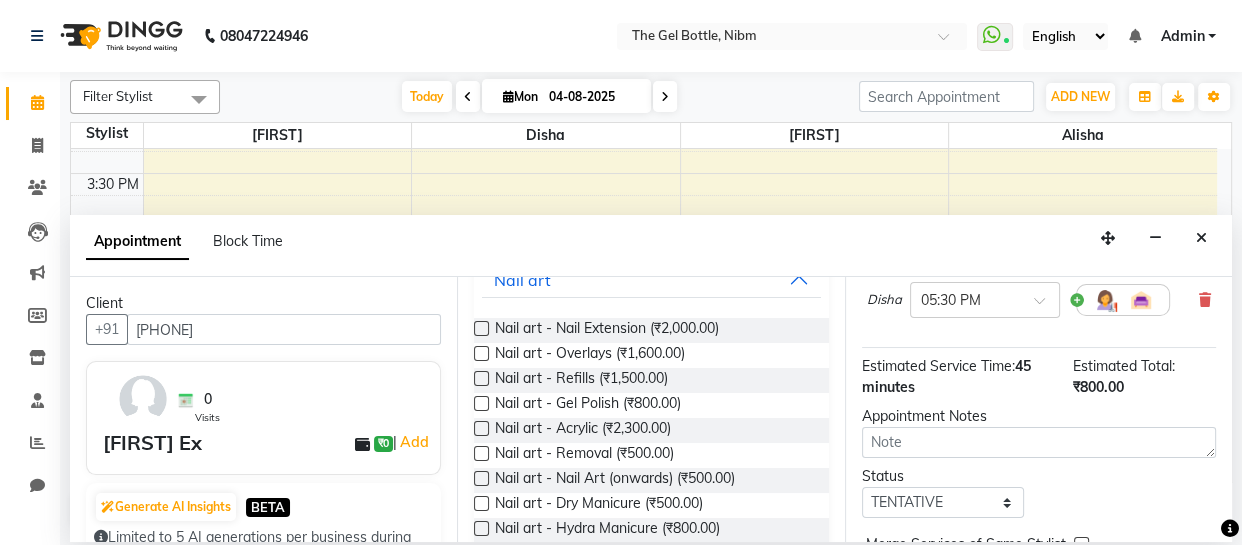 scroll, scrollTop: 219, scrollLeft: 0, axis: vertical 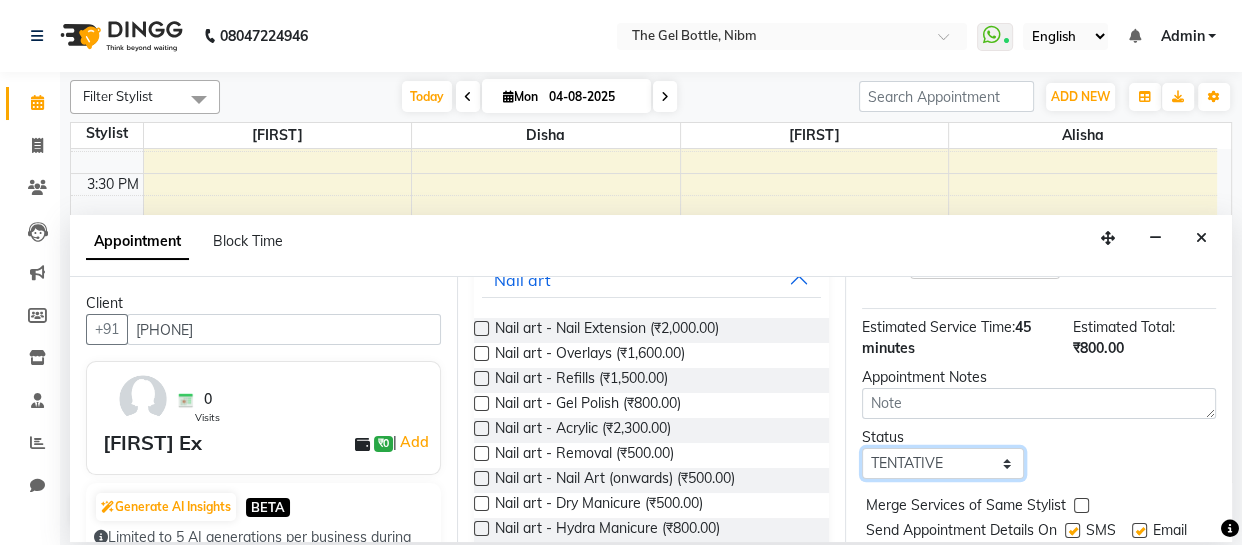 click on "Select TENTATIVE CONFIRM CHECK-IN UPCOMING" at bounding box center (943, 463) 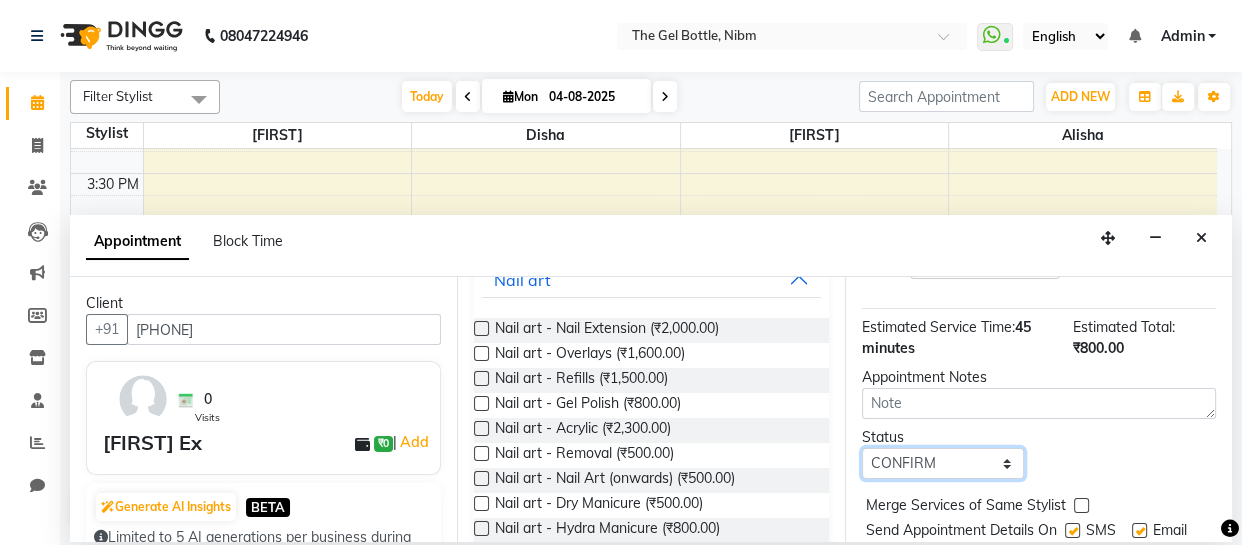 click on "Select TENTATIVE CONFIRM CHECK-IN UPCOMING" at bounding box center (943, 463) 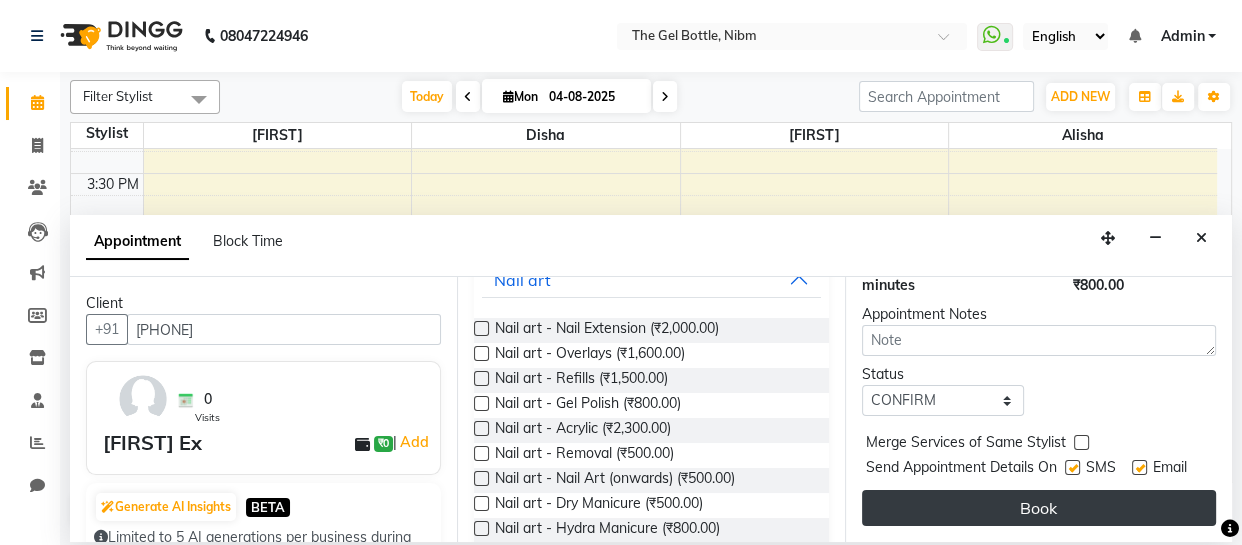click on "Book" at bounding box center (1039, 508) 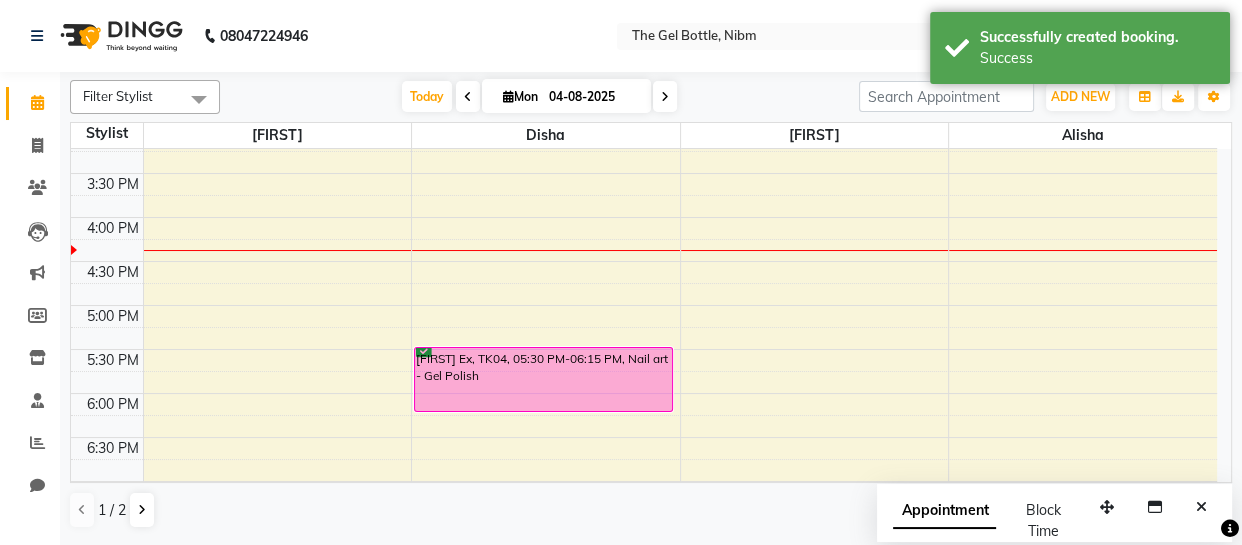 click at bounding box center (665, 97) 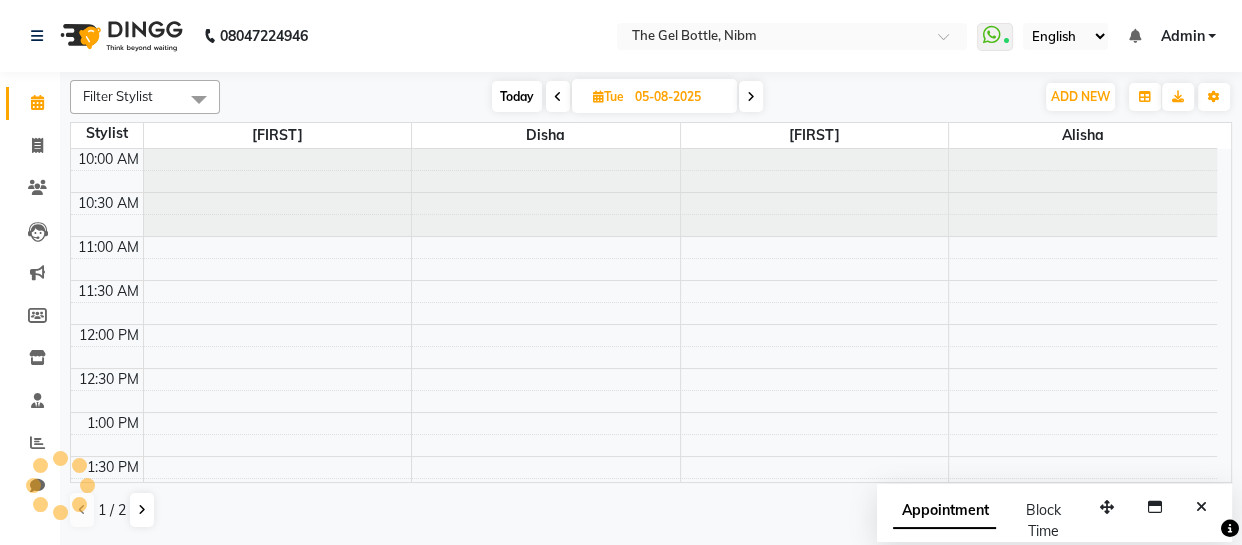 scroll, scrollTop: 527, scrollLeft: 0, axis: vertical 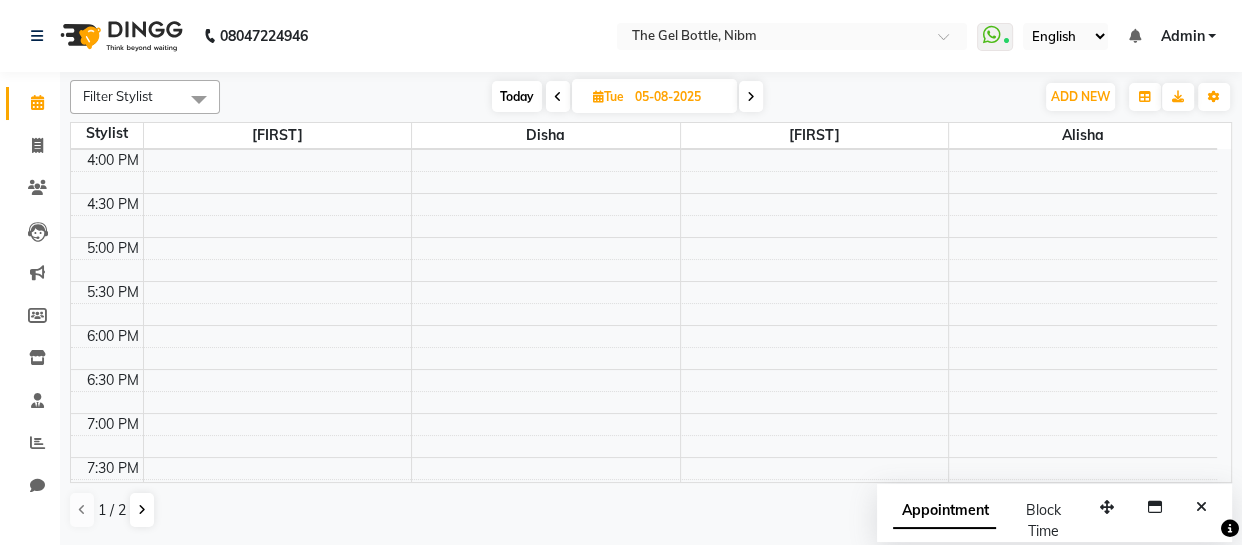 click at bounding box center (751, 97) 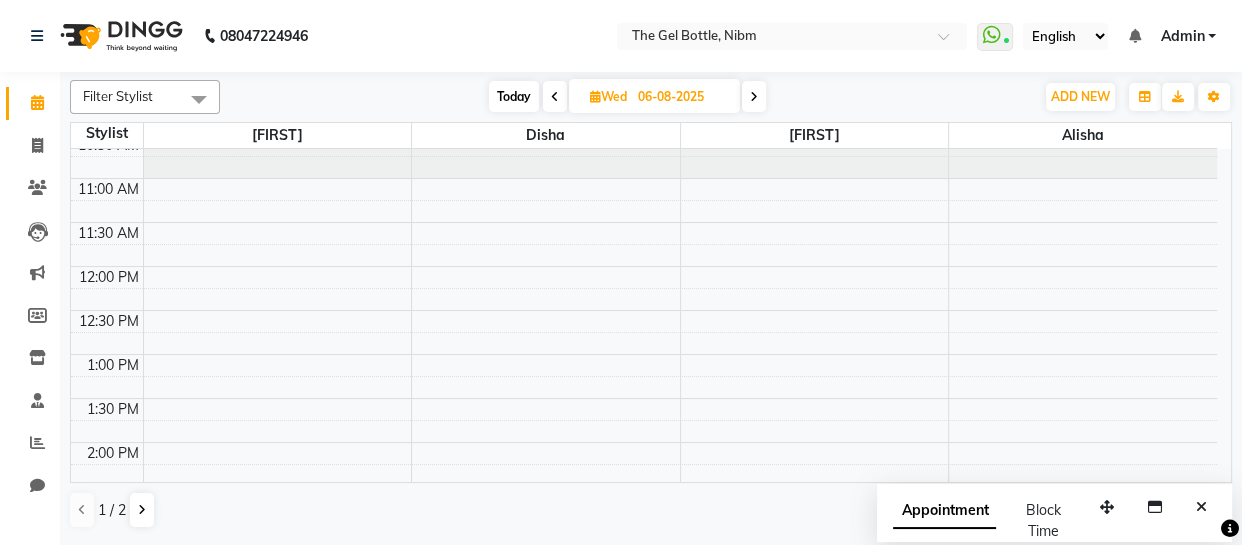 scroll, scrollTop: 0, scrollLeft: 0, axis: both 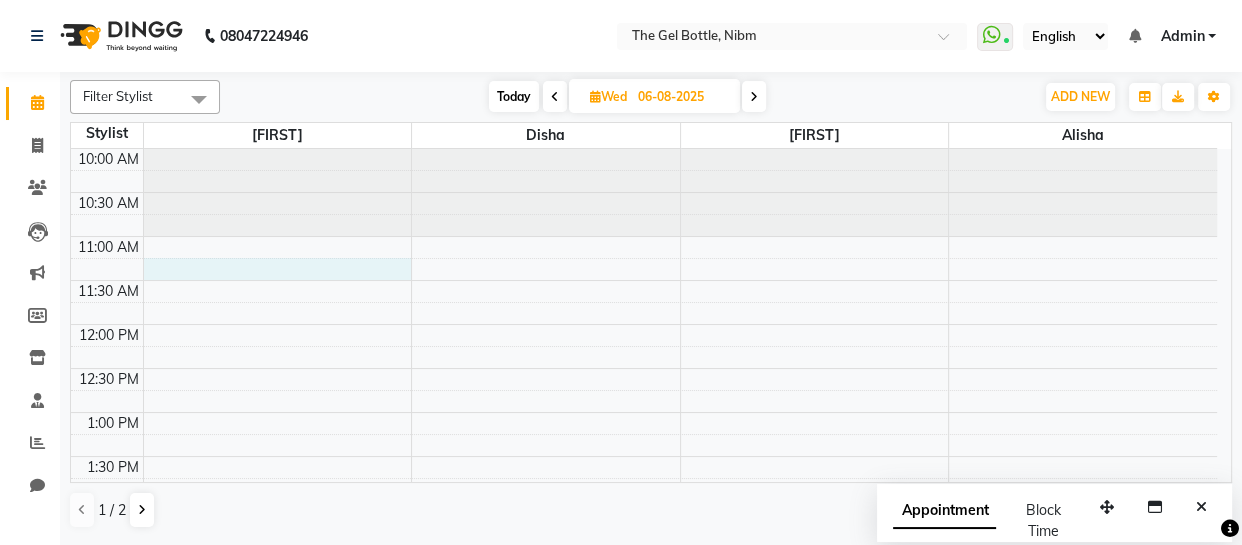 click on "10:00 AM 10:30 AM 11:00 AM 11:30 AM 12:00 PM 12:30 PM 1:00 PM 1:30 PM 2:00 PM 2:30 PM 3:00 PM 3:30 PM 4:00 PM 4:30 PM 5:00 PM 5:30 PM 6:00 PM 6:30 PM 7:00 PM 7:30 PM 8:00 PM 8:30 PM" at bounding box center [644, 632] 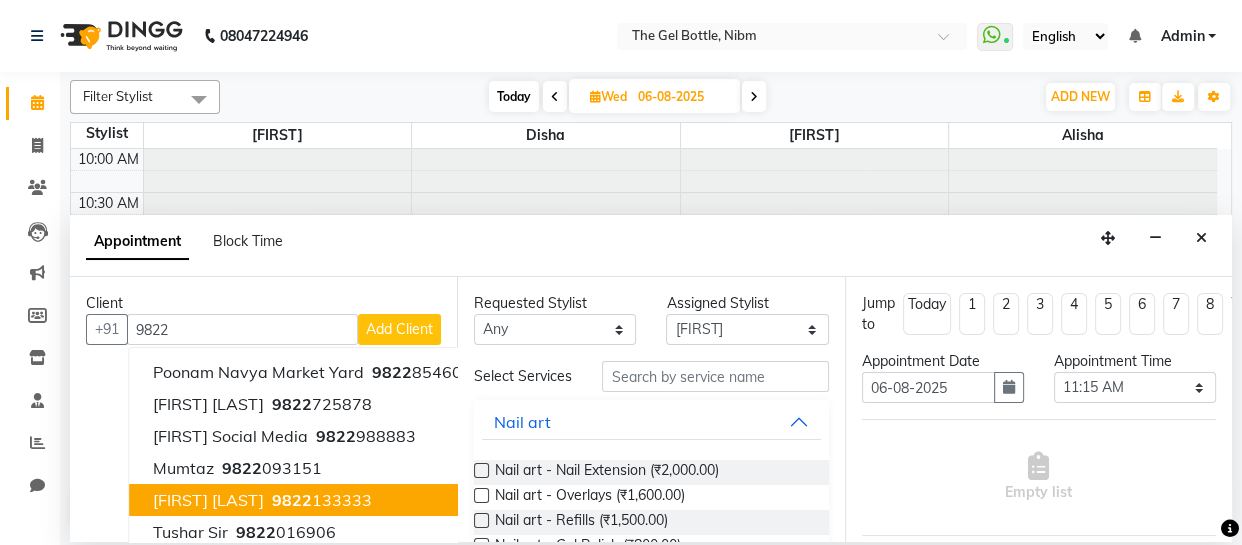 click on "[FIRST] [LAST]" at bounding box center [208, 500] 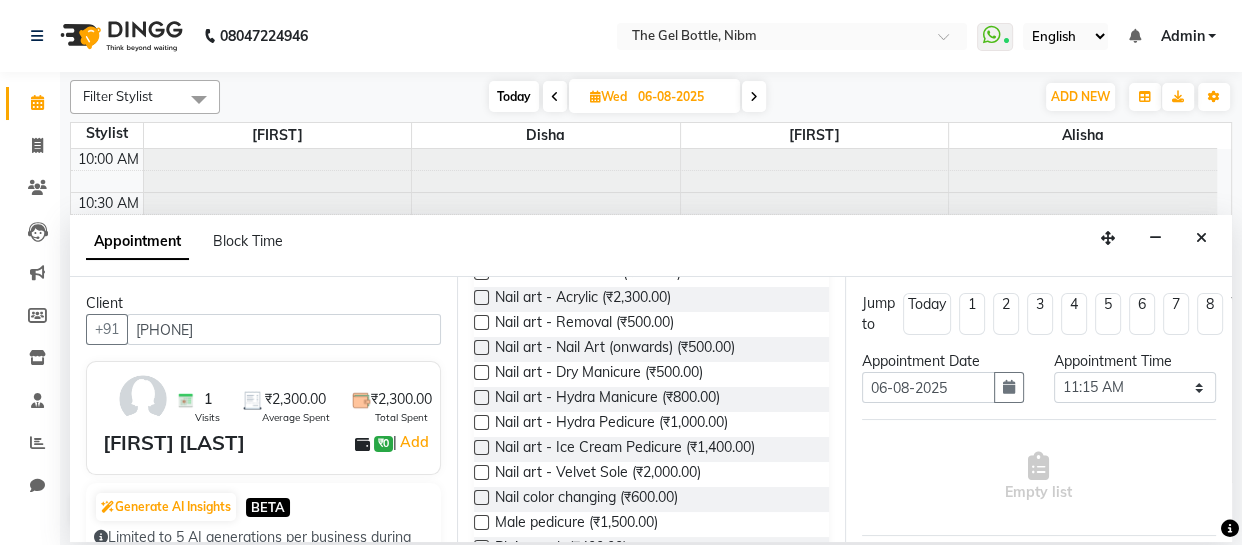 scroll, scrollTop: 274, scrollLeft: 0, axis: vertical 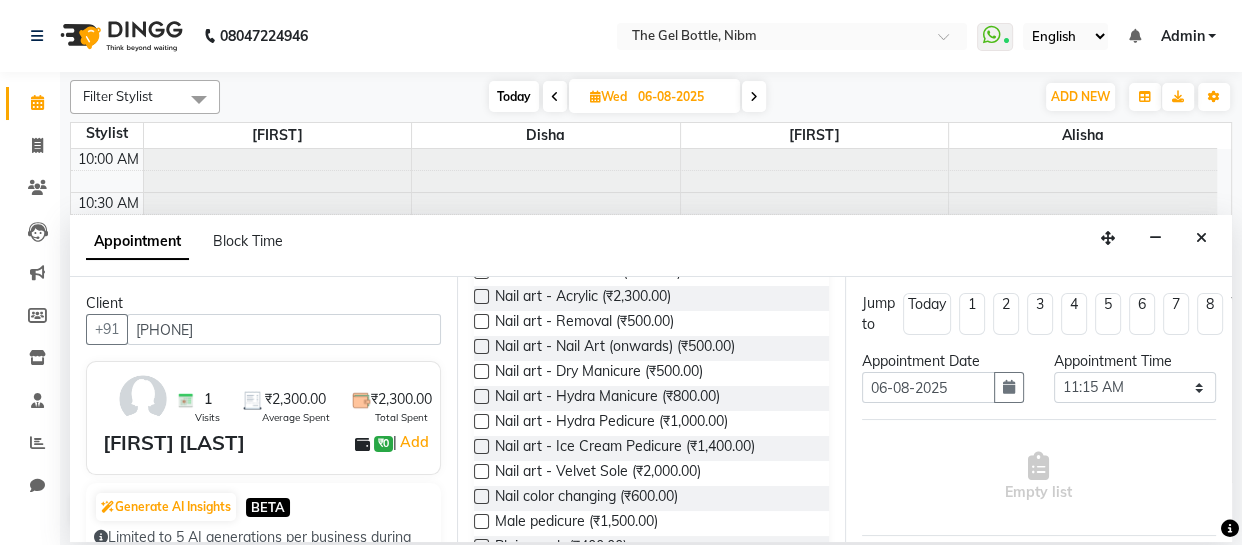 type on "[PHONE]" 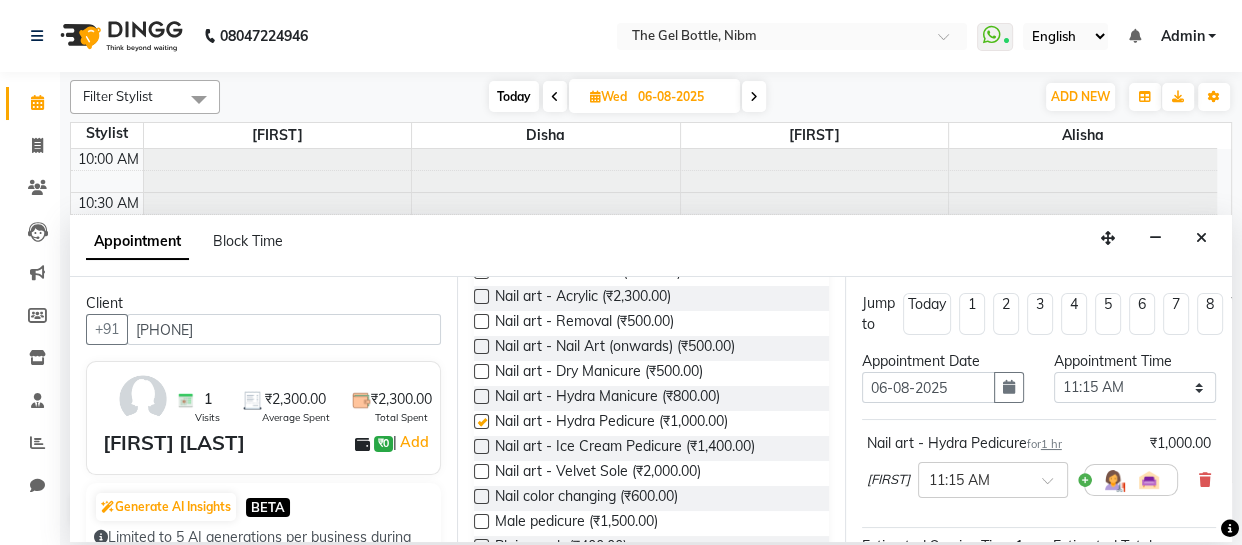 checkbox on "false" 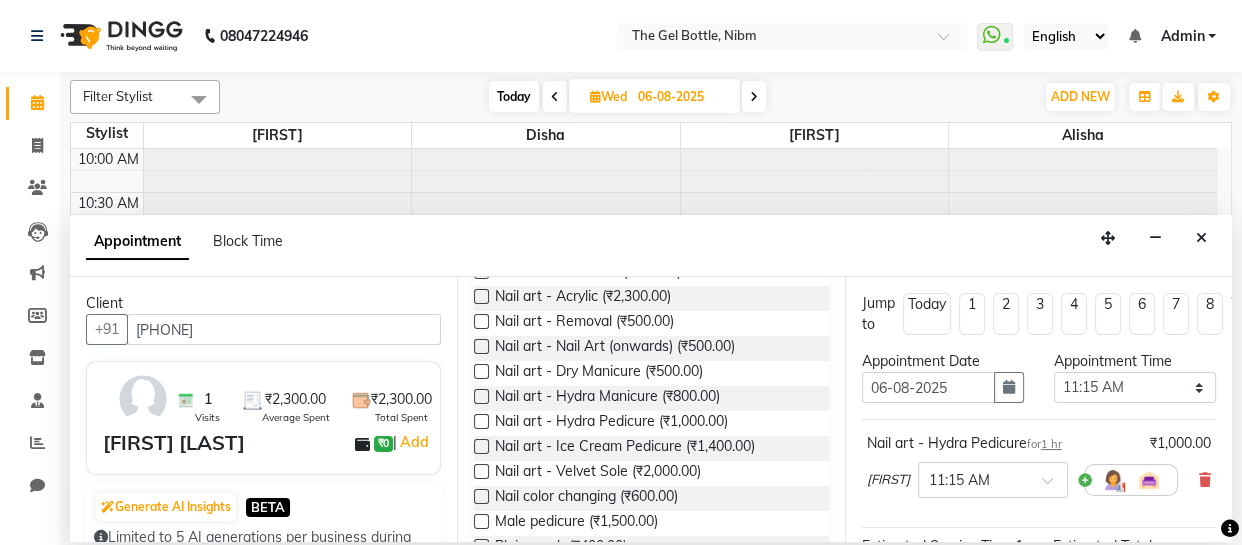 click at bounding box center (481, 271) 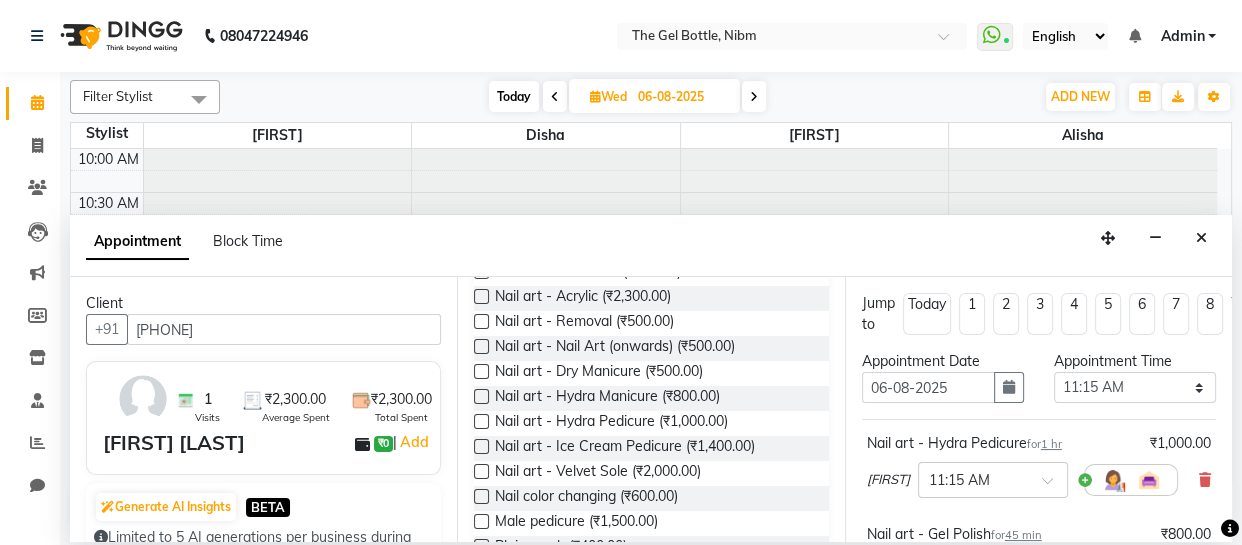checkbox on "false" 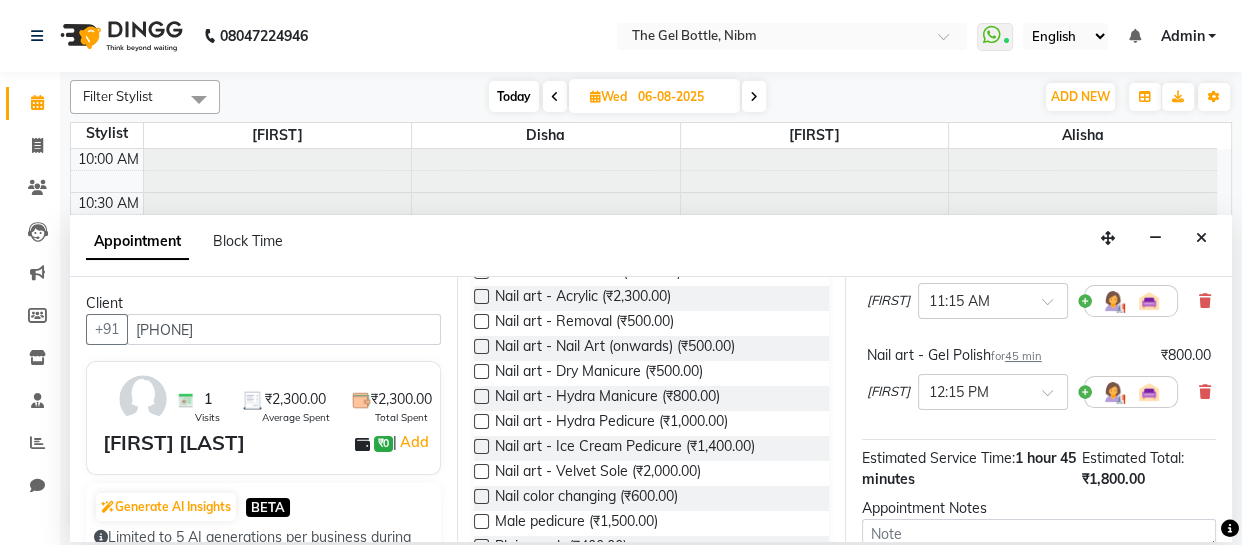 scroll, scrollTop: 219, scrollLeft: 0, axis: vertical 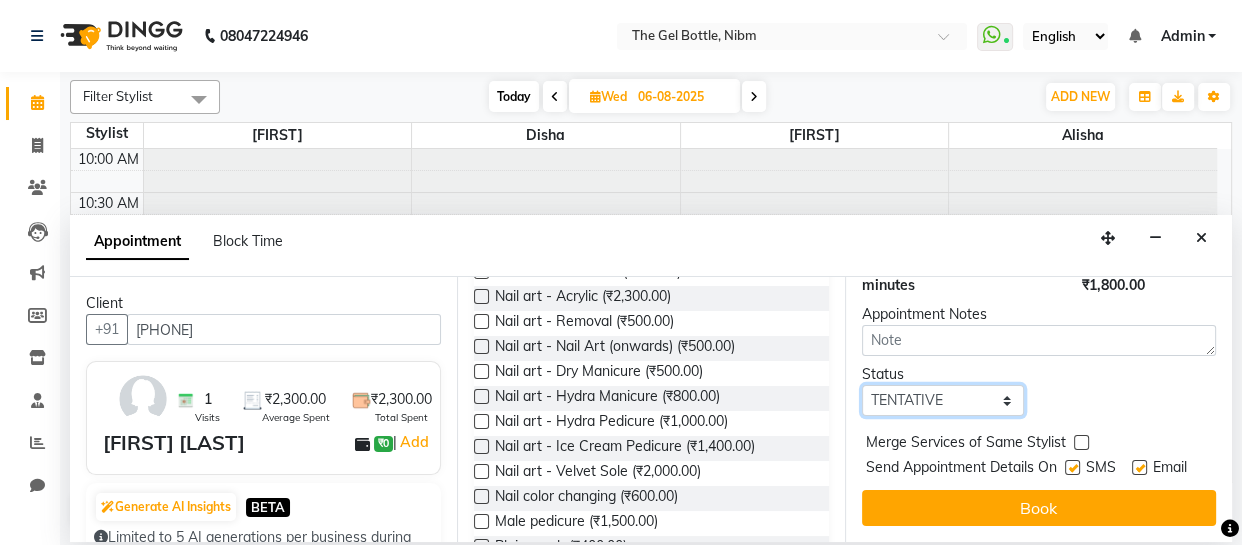 click on "Select TENTATIVE CONFIRM UPCOMING" at bounding box center [943, 400] 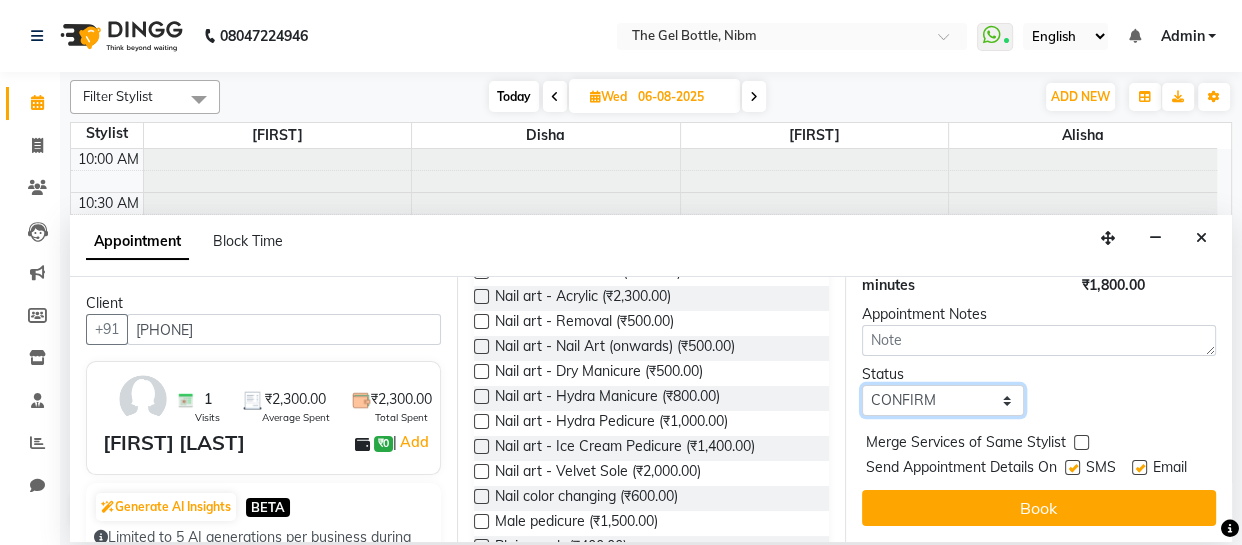 click on "Select TENTATIVE CONFIRM UPCOMING" at bounding box center [943, 400] 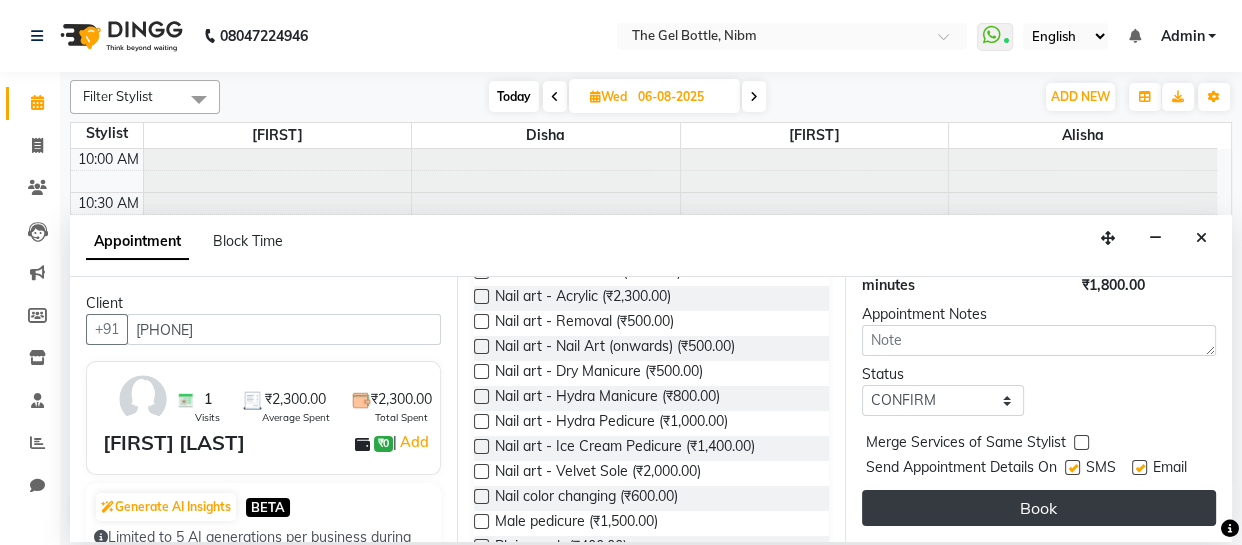 click on "Book" at bounding box center (1039, 508) 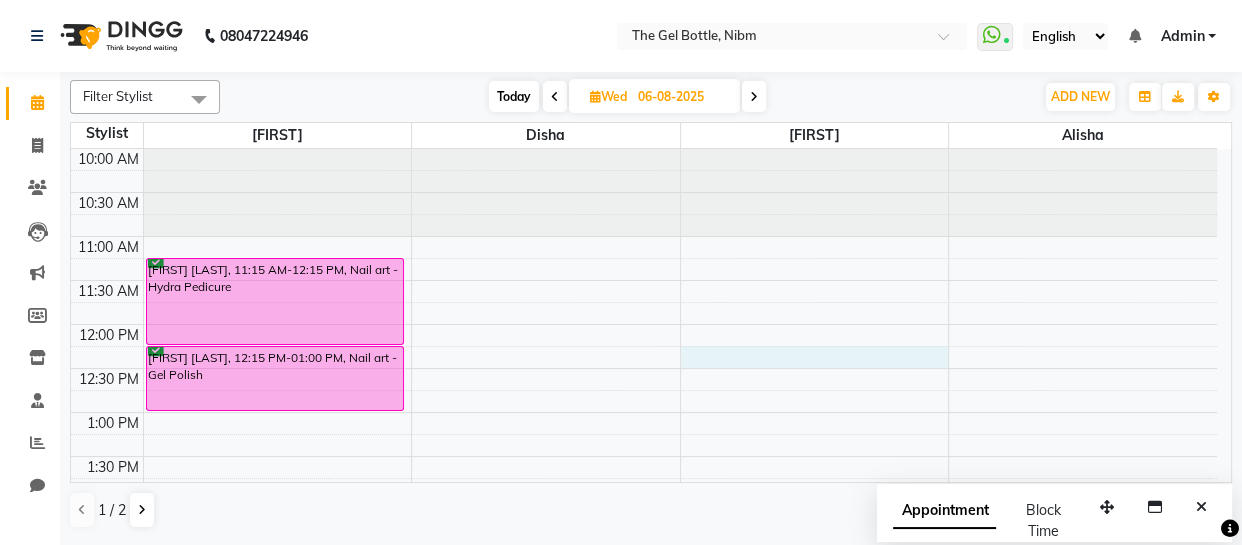 click on "10:00 AM 10:30 AM 11:00 AM 11:30 AM 12:00 PM 12:30 PM 1:00 PM 1:30 PM 2:00 PM 2:30 PM 3:00 PM 3:30 PM 4:00 PM 4:30 PM 5:00 PM 5:30 PM 6:00 PM 6:30 PM 7:00 PM 7:30 PM 8:00 PM 8:30 PM [FIRST] [LAST], 11:15 AM-12:15 PM, Nail art - Hydra Pedicure [FIRST] [LAST], 12:15 PM-01:00 PM, Nail art - Gel Polish" at bounding box center [644, 632] 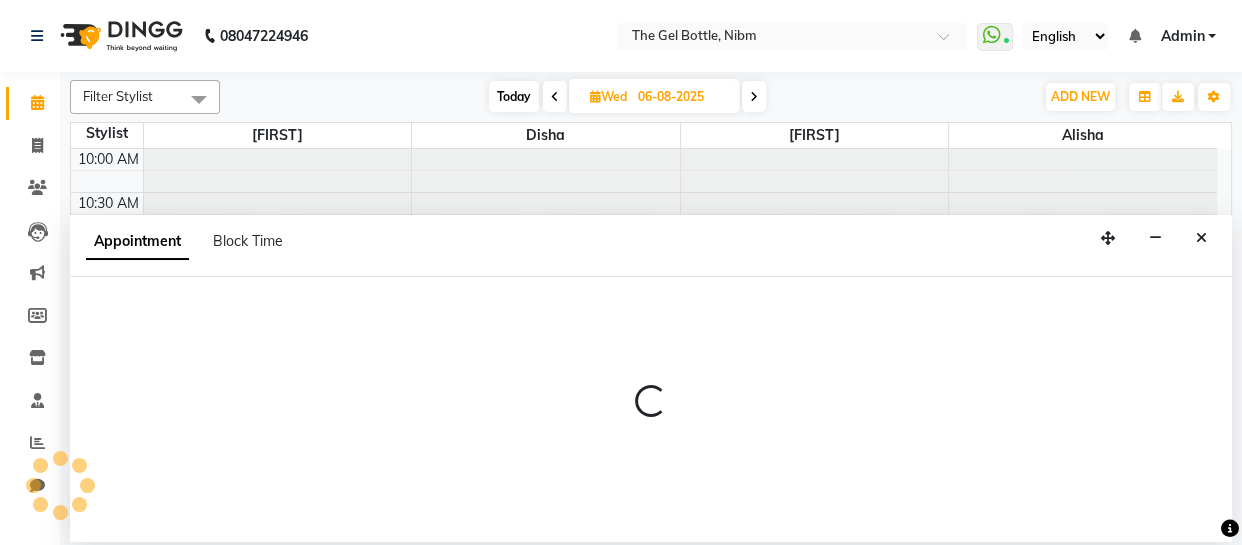 select on "[NUMBER]" 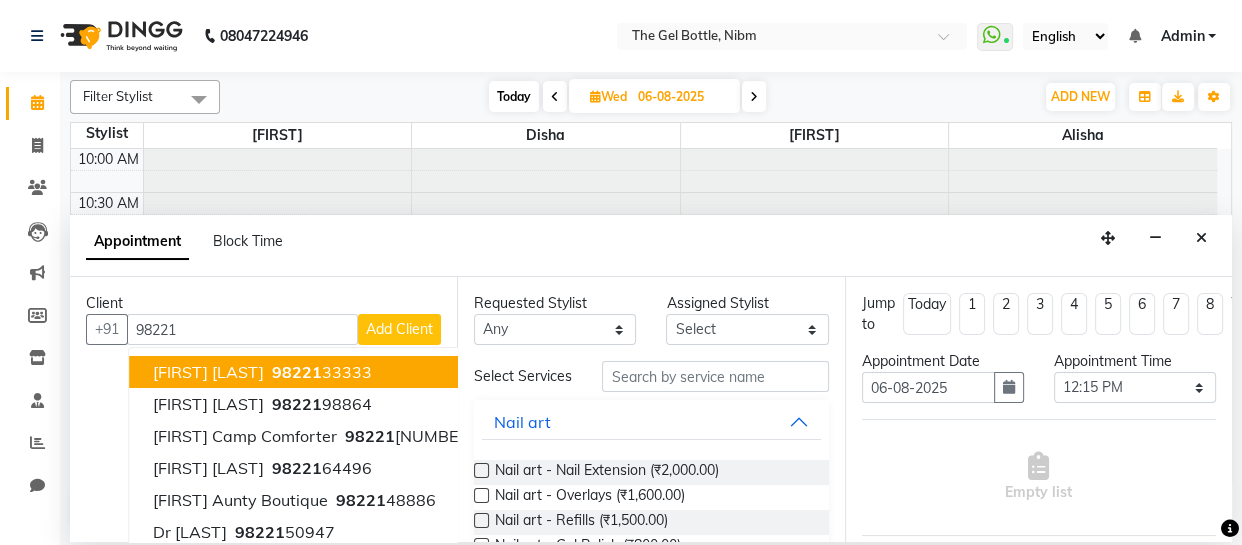click on "[PHONE]" at bounding box center (320, 372) 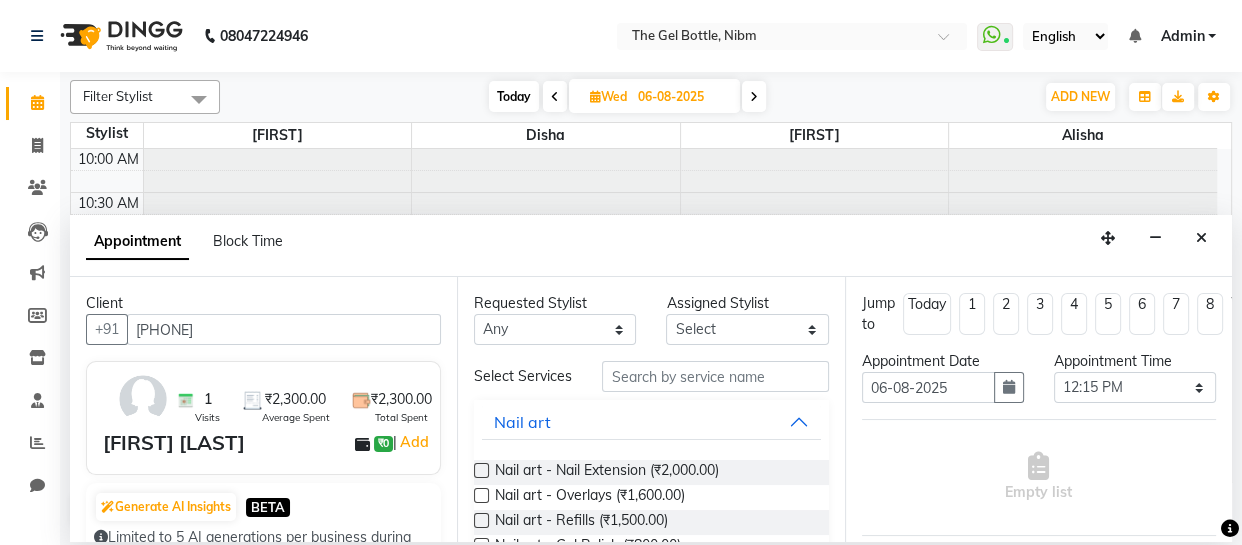 type on "[PHONE]" 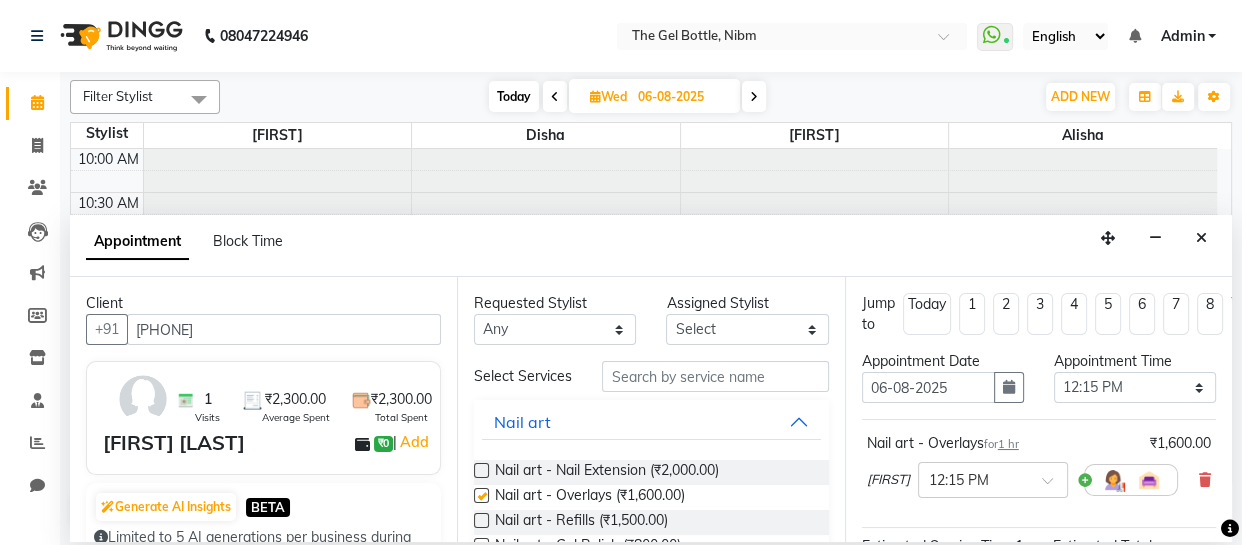checkbox on "false" 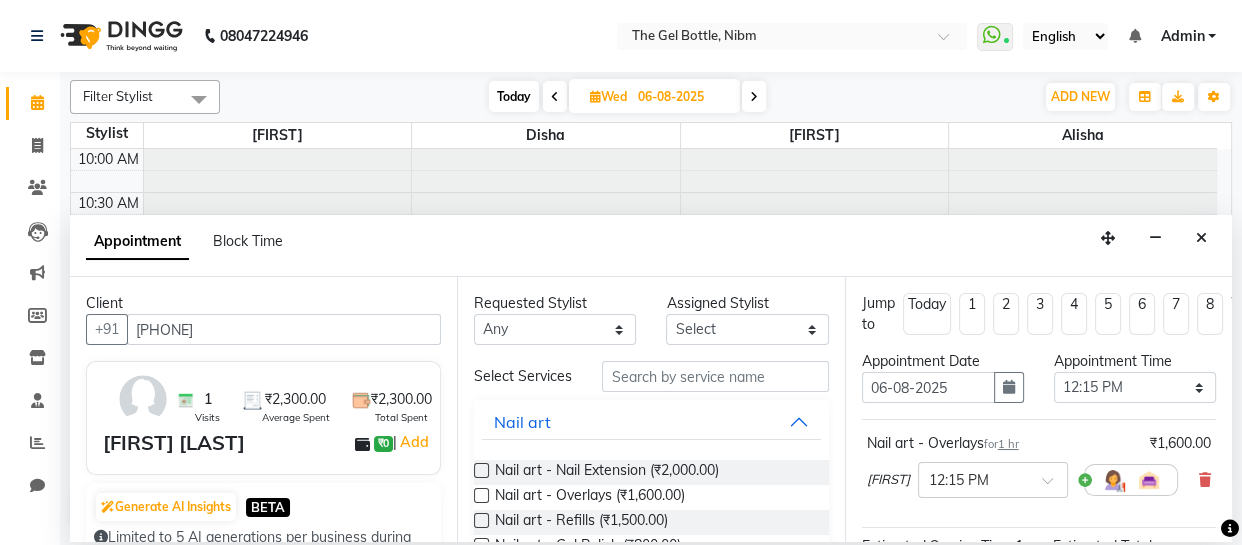 scroll, scrollTop: 219, scrollLeft: 0, axis: vertical 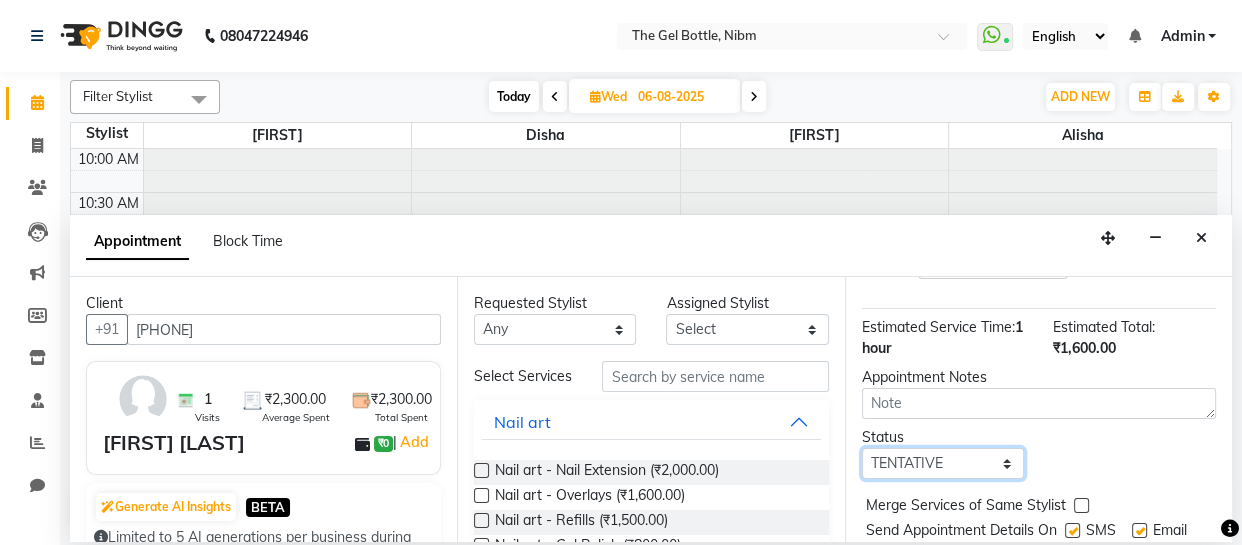click on "Select TENTATIVE CONFIRM UPCOMING" at bounding box center [943, 463] 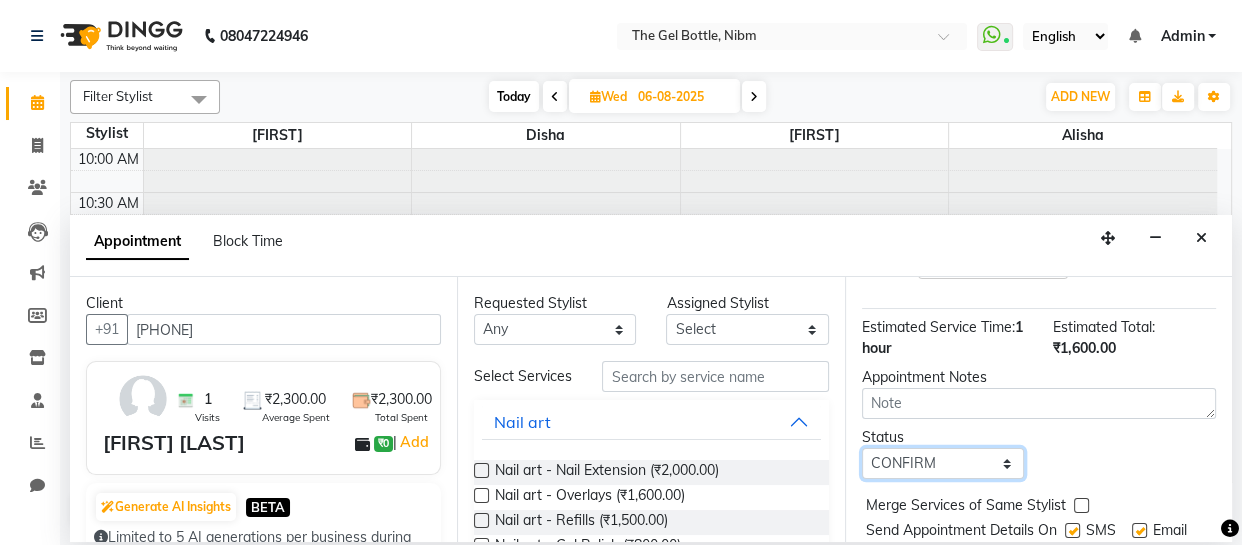 click on "Select TENTATIVE CONFIRM UPCOMING" at bounding box center (943, 463) 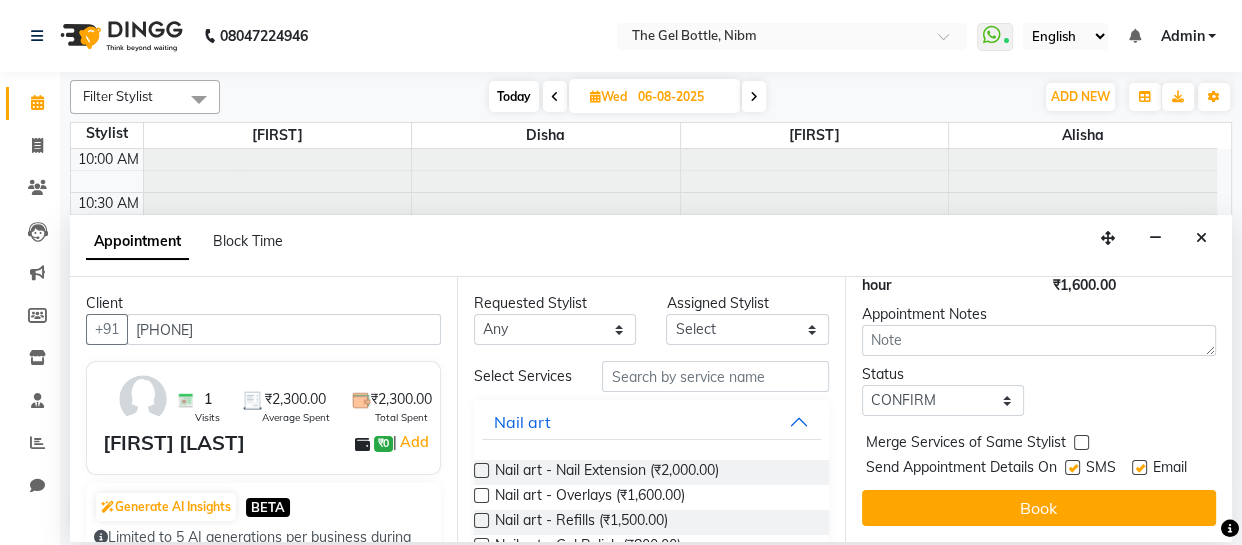 click at bounding box center [1072, 467] 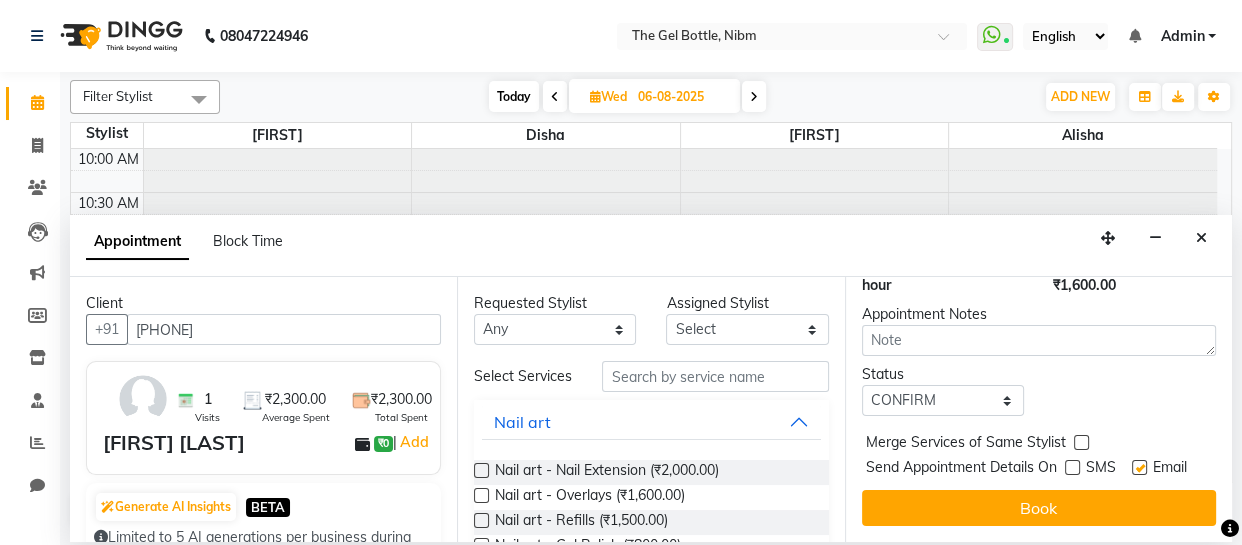 click at bounding box center [1139, 467] 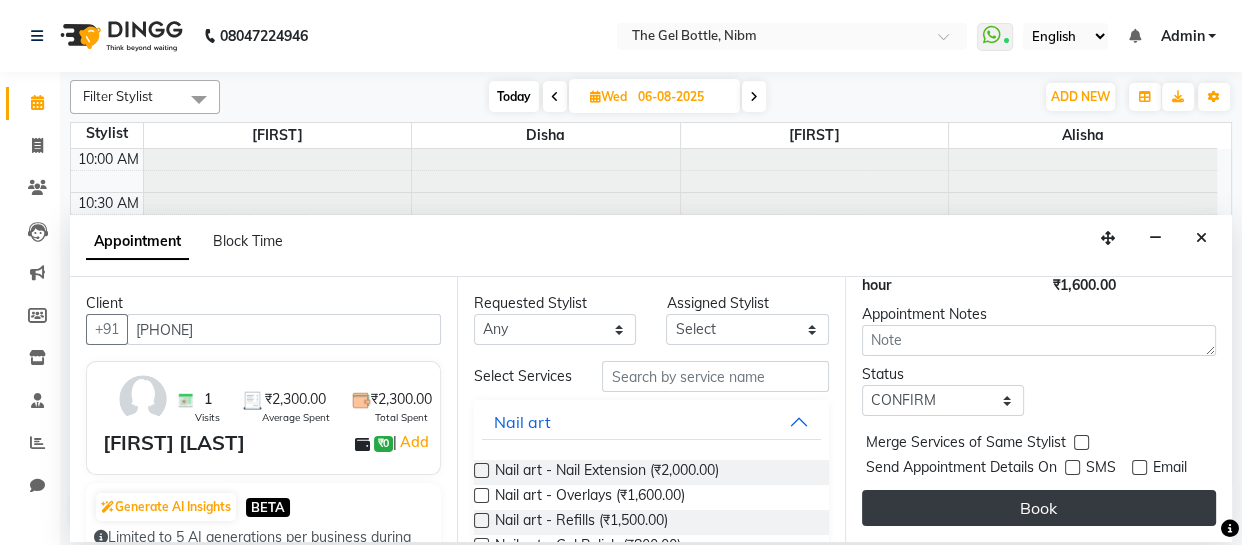 click on "Book" at bounding box center (1039, 508) 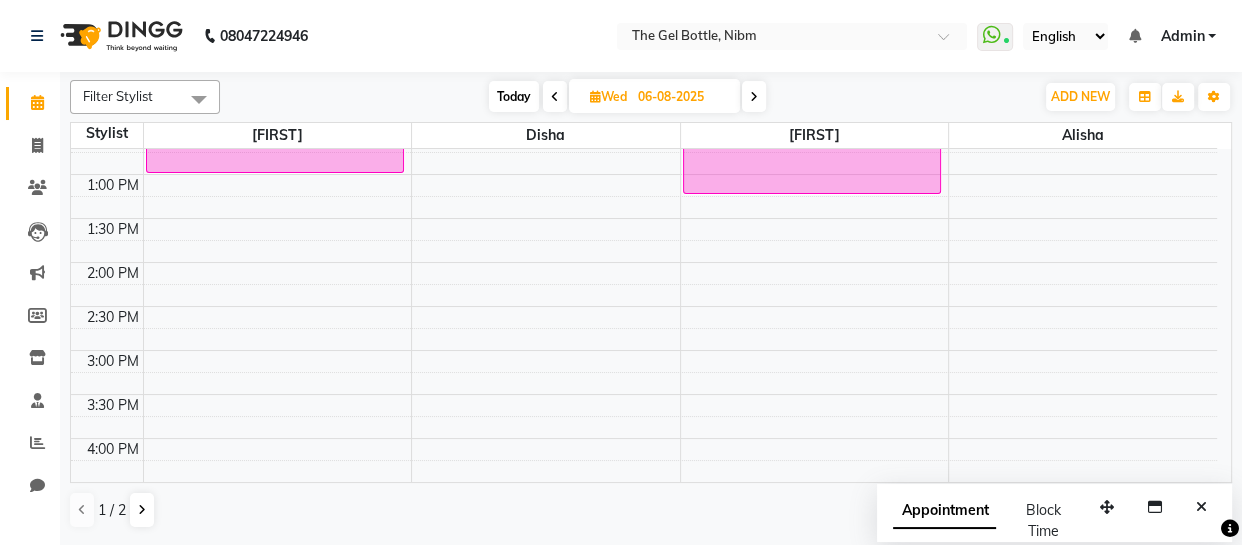 scroll, scrollTop: 240, scrollLeft: 0, axis: vertical 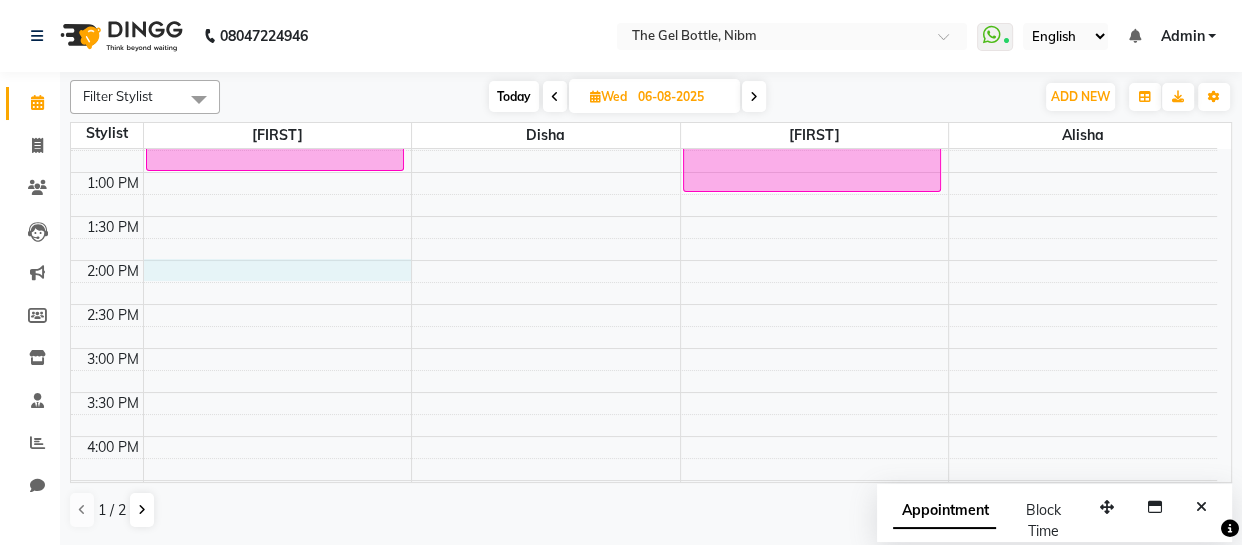 click on "10:00 AM 10:30 AM 11:00 AM 11:30 AM 12:00 PM 12:30 PM 1:00 PM 1:30 PM 2:00 PM 2:30 PM 3:00 PM 3:30 PM 4:00 PM 4:30 PM 5:00 PM 5:30 PM 6:00 PM 6:30 PM 7:00 PM 7:30 PM 8:00 PM 8:30 PM [FIRST] [LAST], 11:15 AM-12:15 PM, Nail art - Hydra Pedicure [FIRST] [LAST], 12:15 PM-01:00 PM, Nail art - Gel Polish [FIRST] [LAST], 12:15 PM-01:15 PM, Nail art - Overlays" at bounding box center [644, 392] 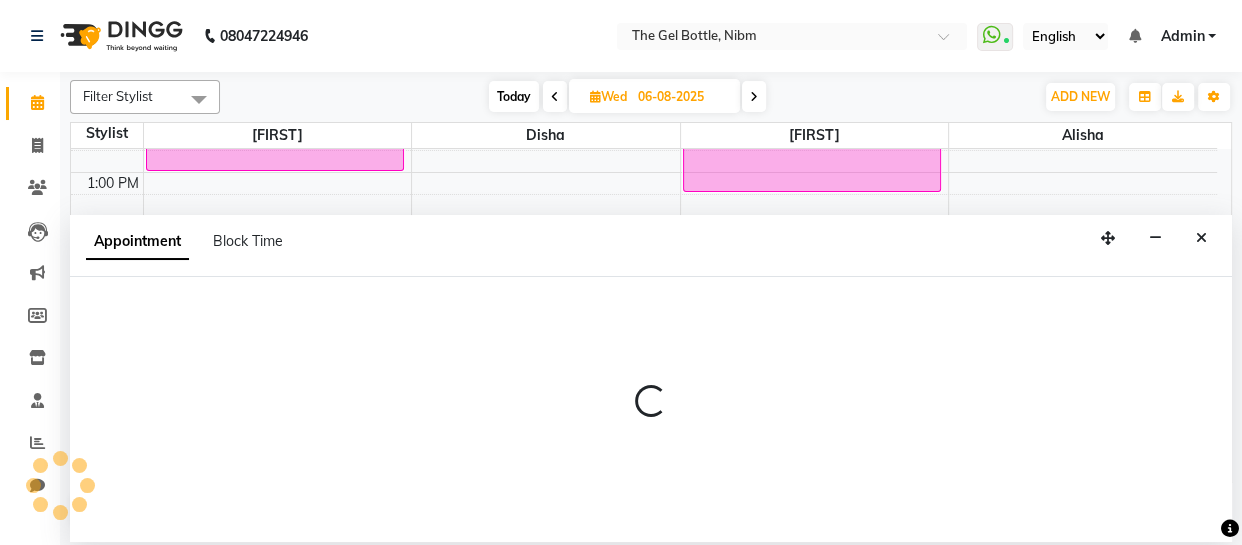 select on "69368" 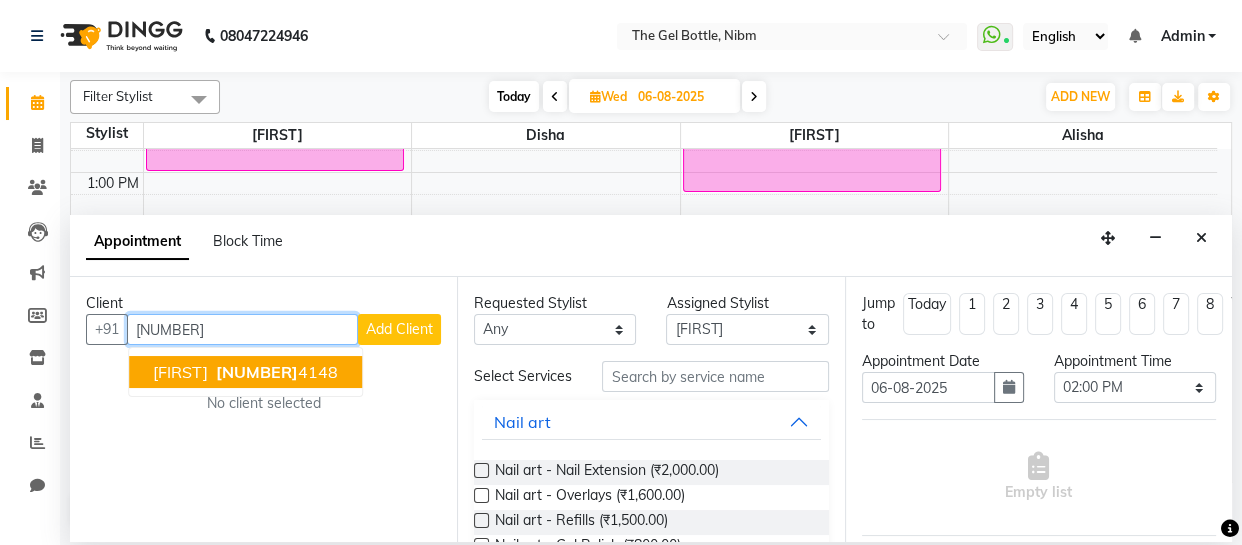 click on "[NUMBER]" at bounding box center (257, 372) 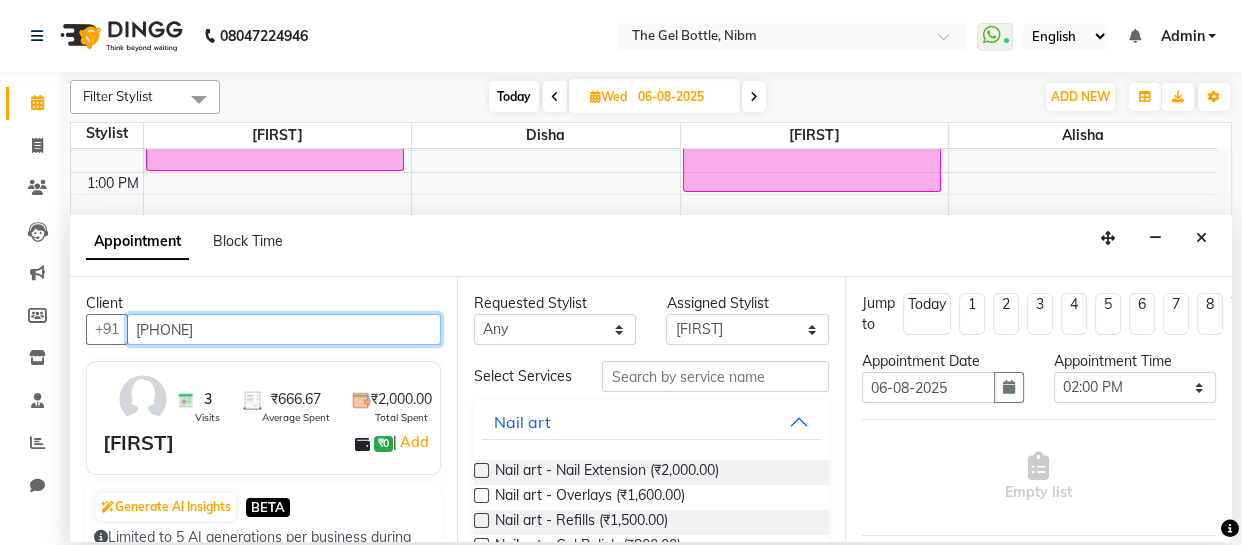 type on "[PHONE]" 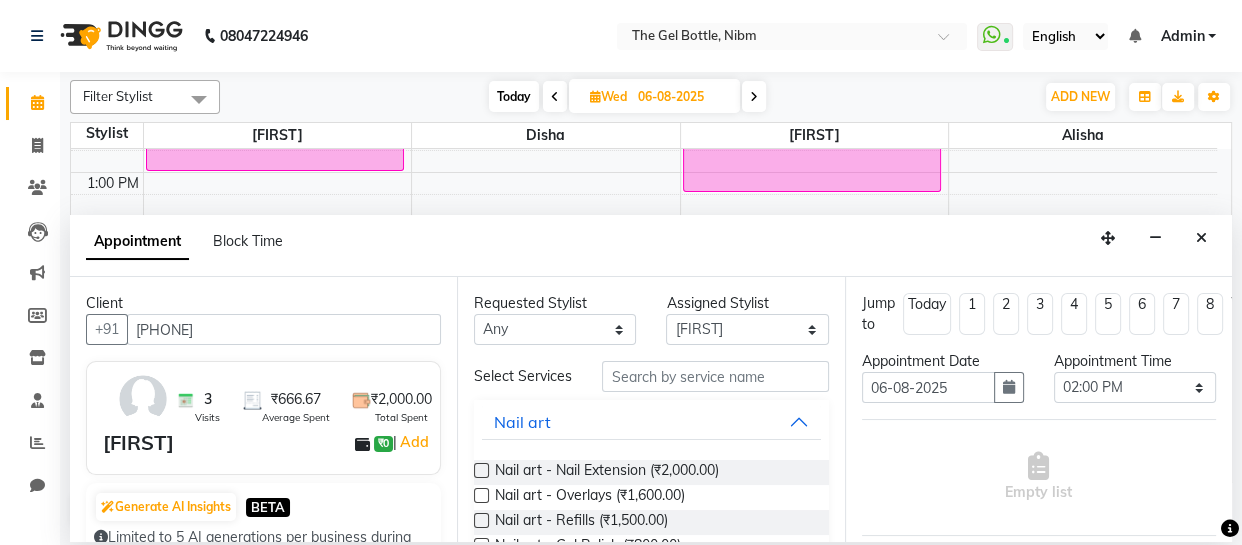 click at bounding box center [481, 520] 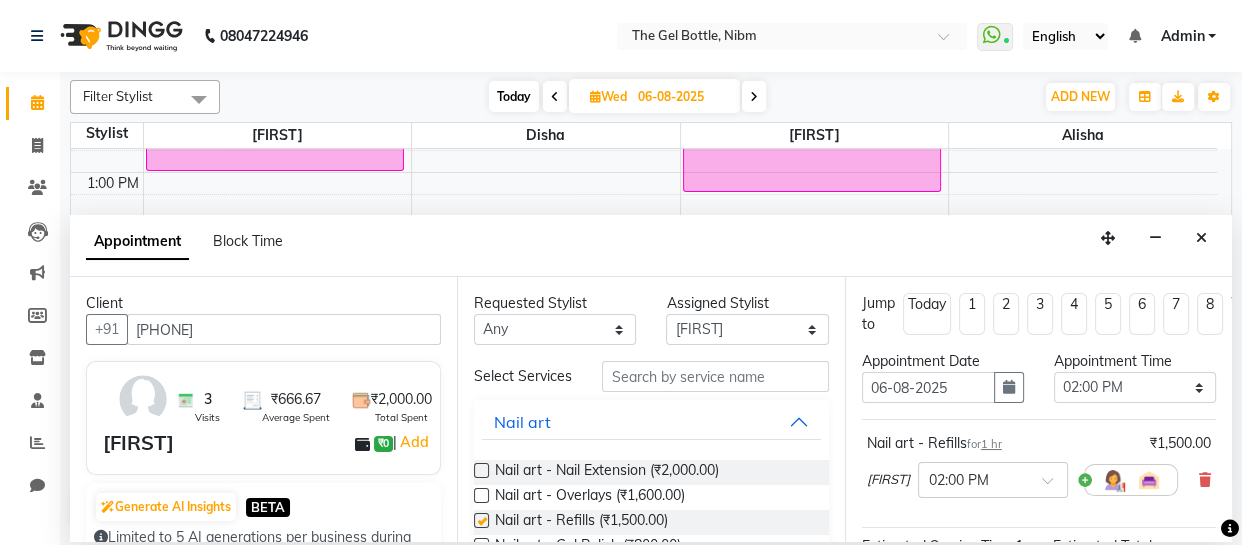checkbox on "false" 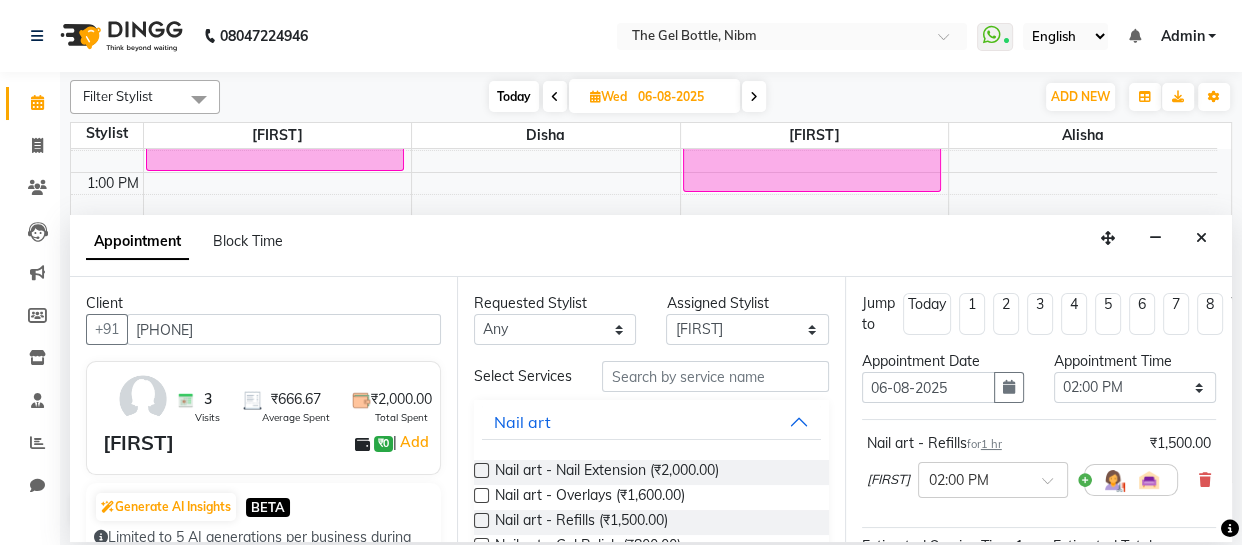 scroll, scrollTop: 219, scrollLeft: 0, axis: vertical 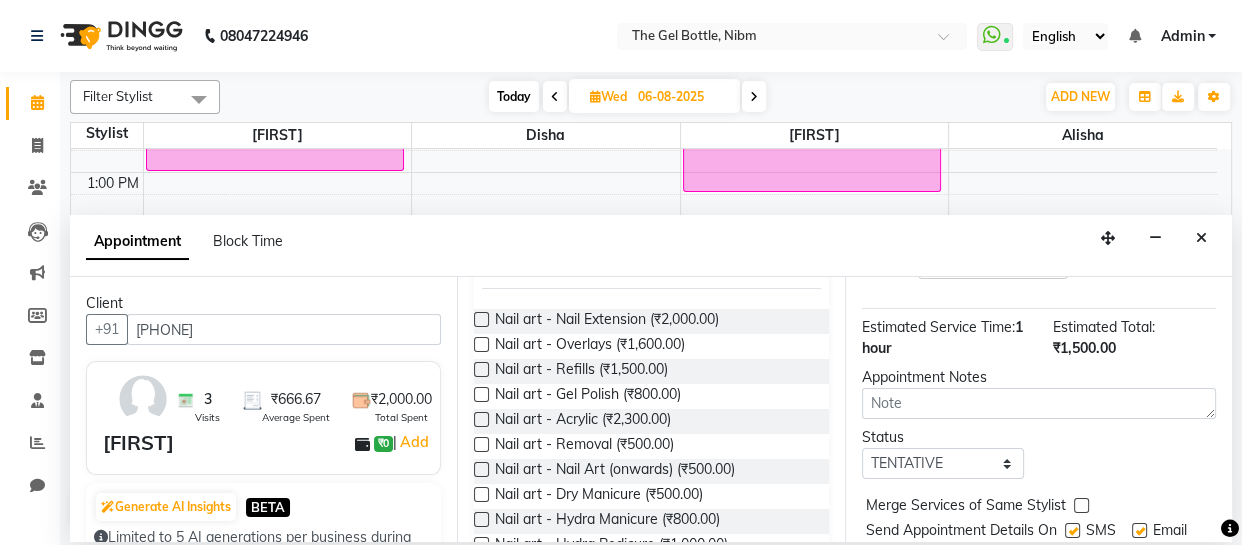 click at bounding box center (481, 469) 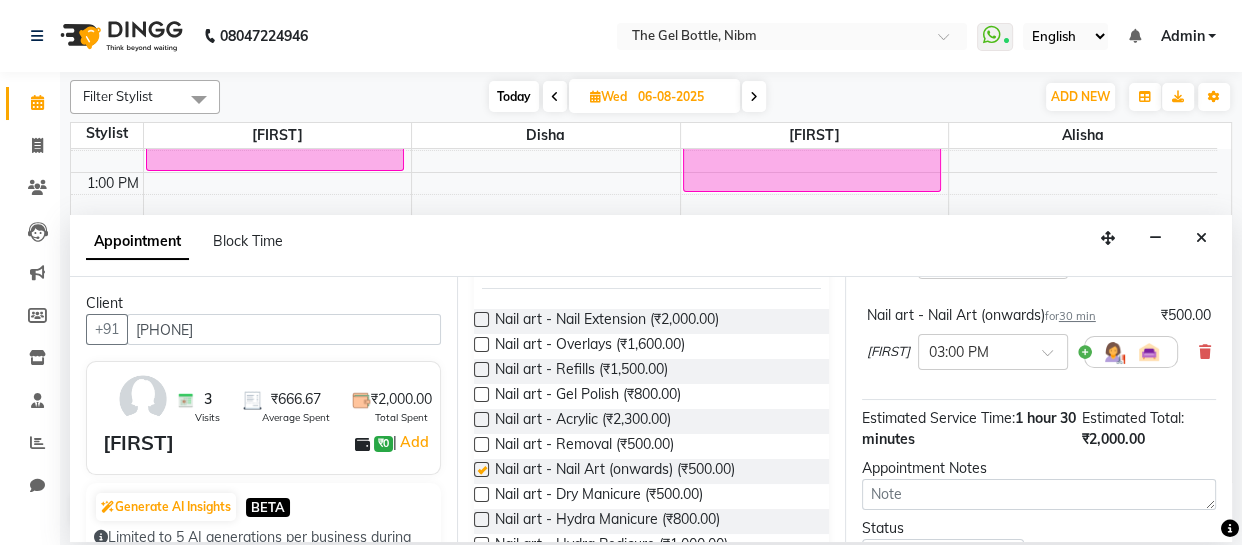 checkbox on "false" 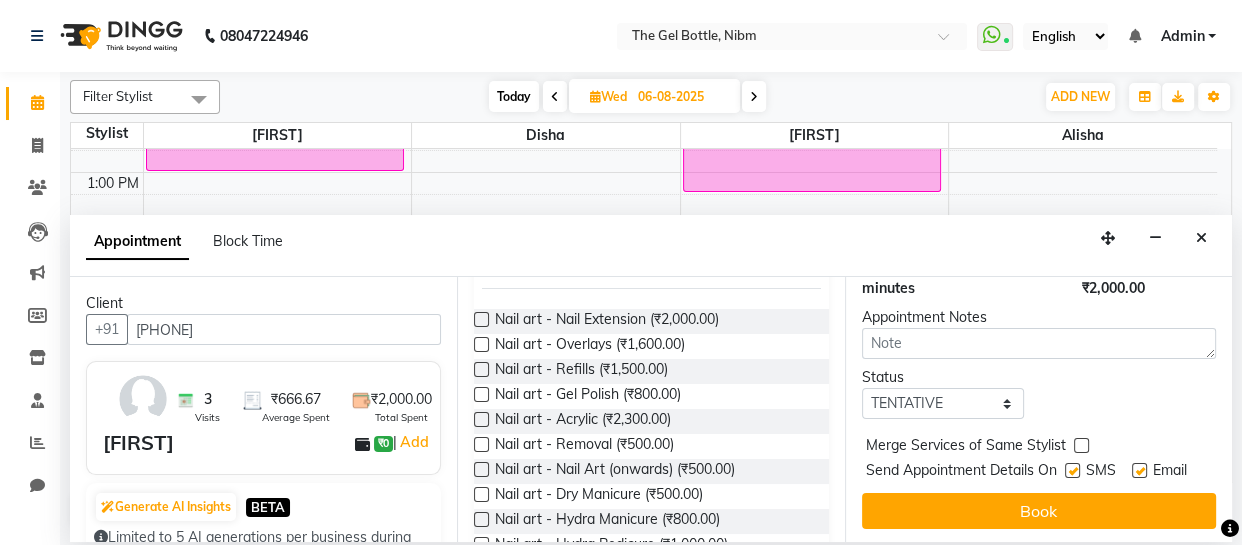 scroll, scrollTop: 403, scrollLeft: 0, axis: vertical 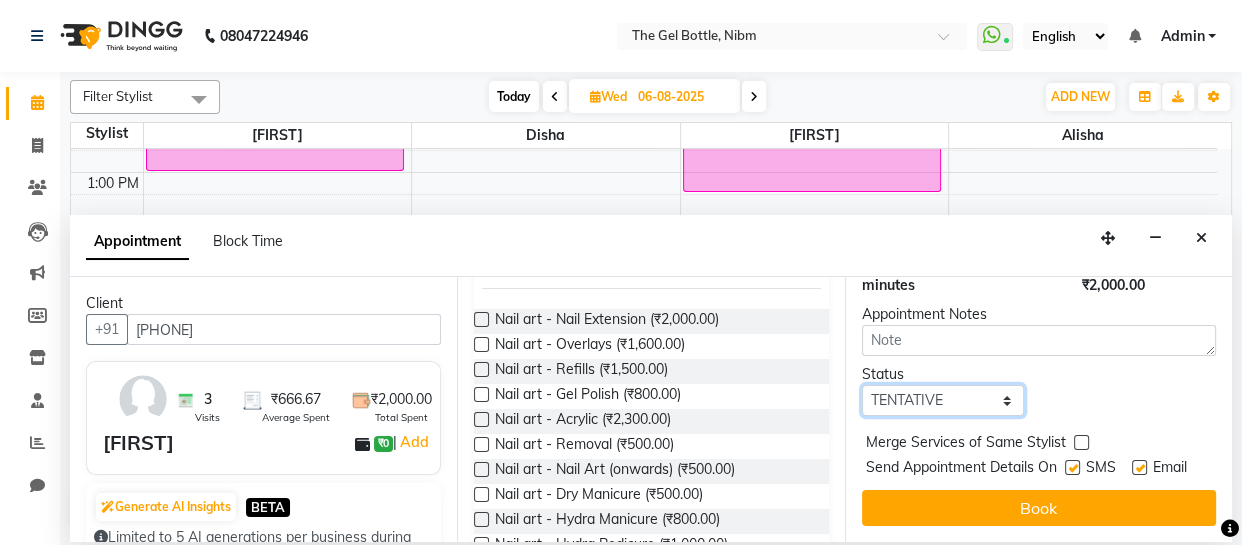 click on "Select TENTATIVE CONFIRM UPCOMING" at bounding box center [943, 400] 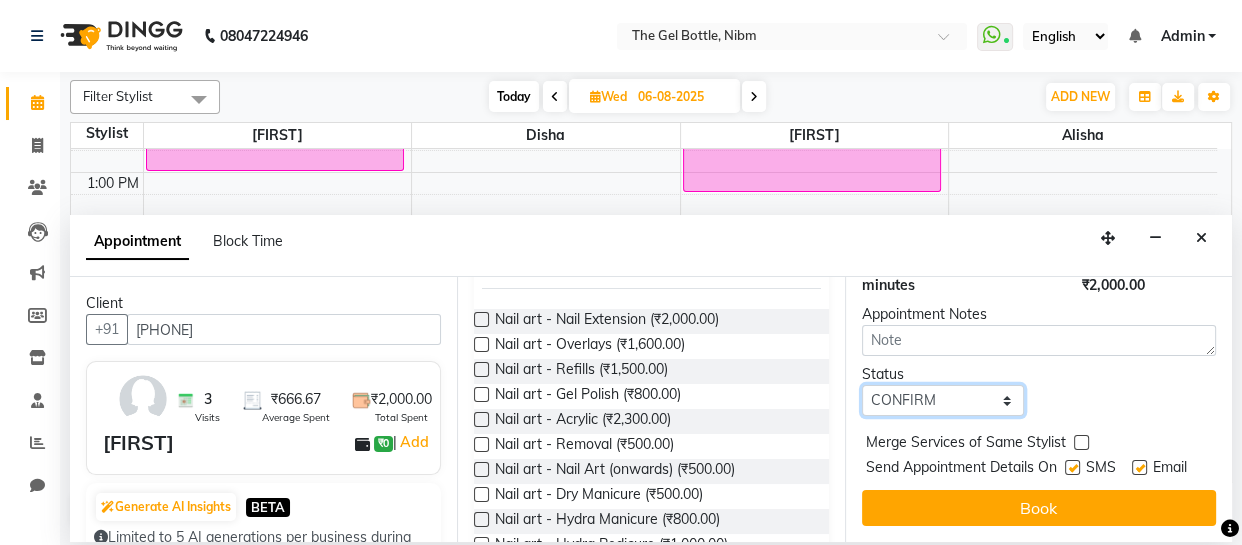 click on "Select TENTATIVE CONFIRM UPCOMING" at bounding box center [943, 400] 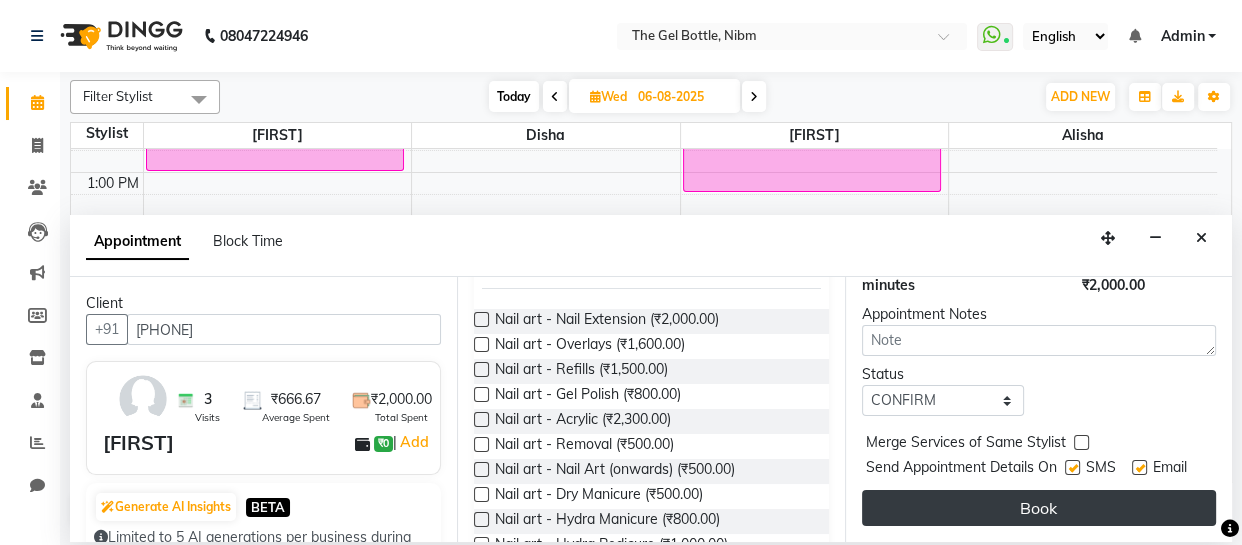 click on "Book" at bounding box center (1039, 508) 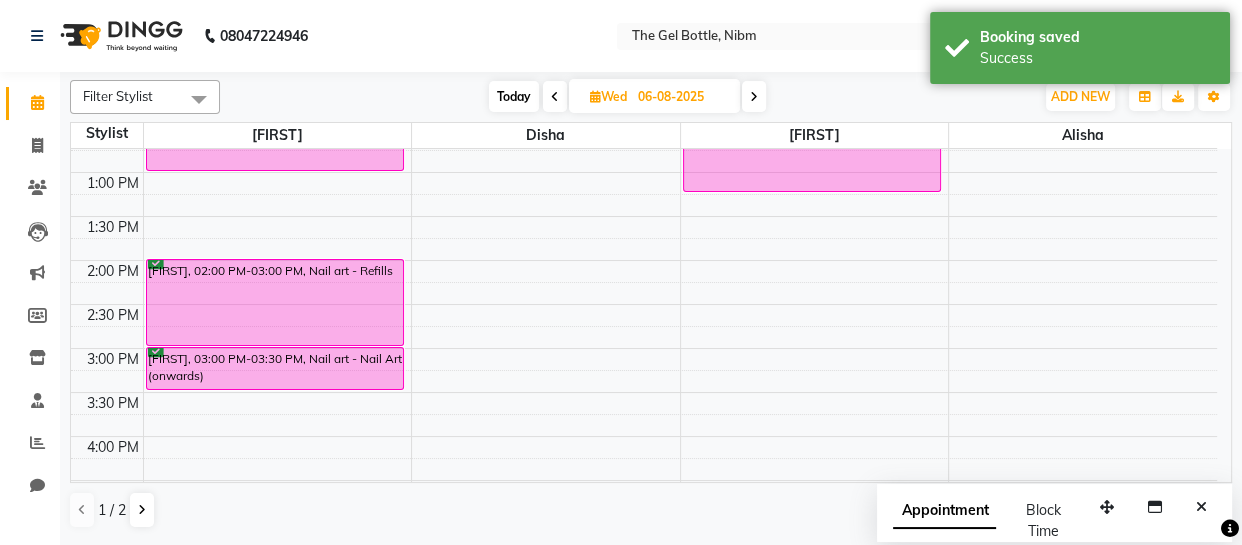 click at bounding box center (555, 97) 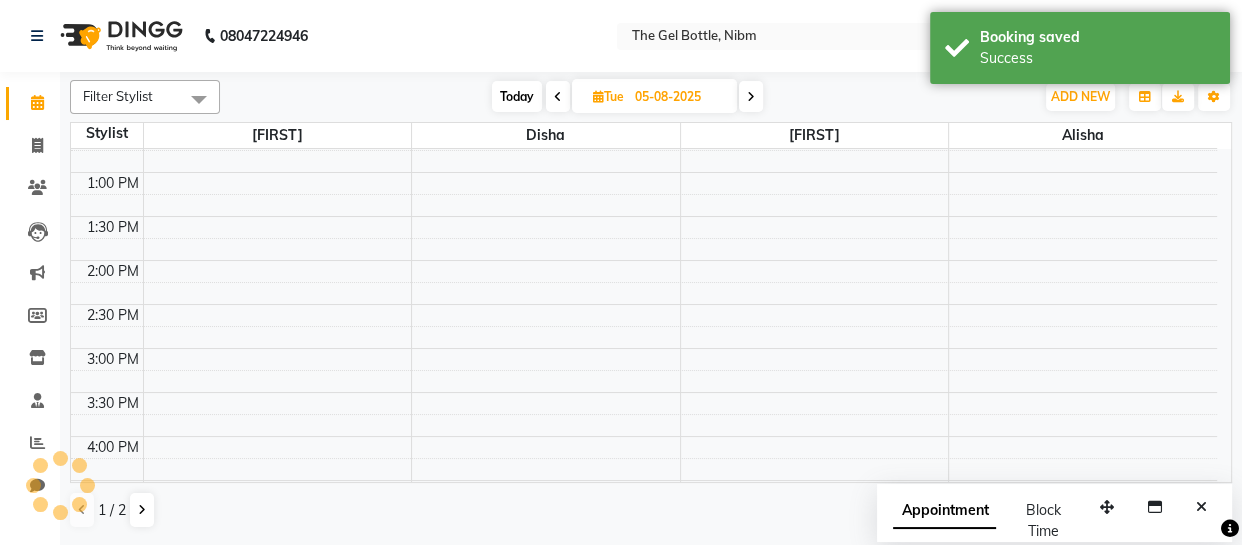 scroll, scrollTop: 527, scrollLeft: 0, axis: vertical 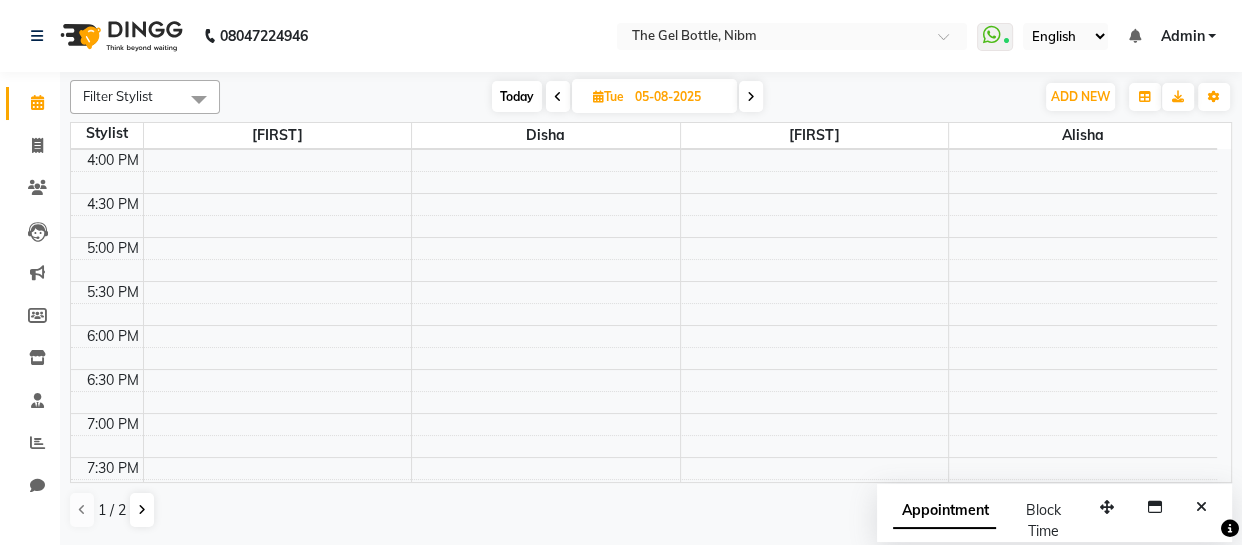click at bounding box center [558, 97] 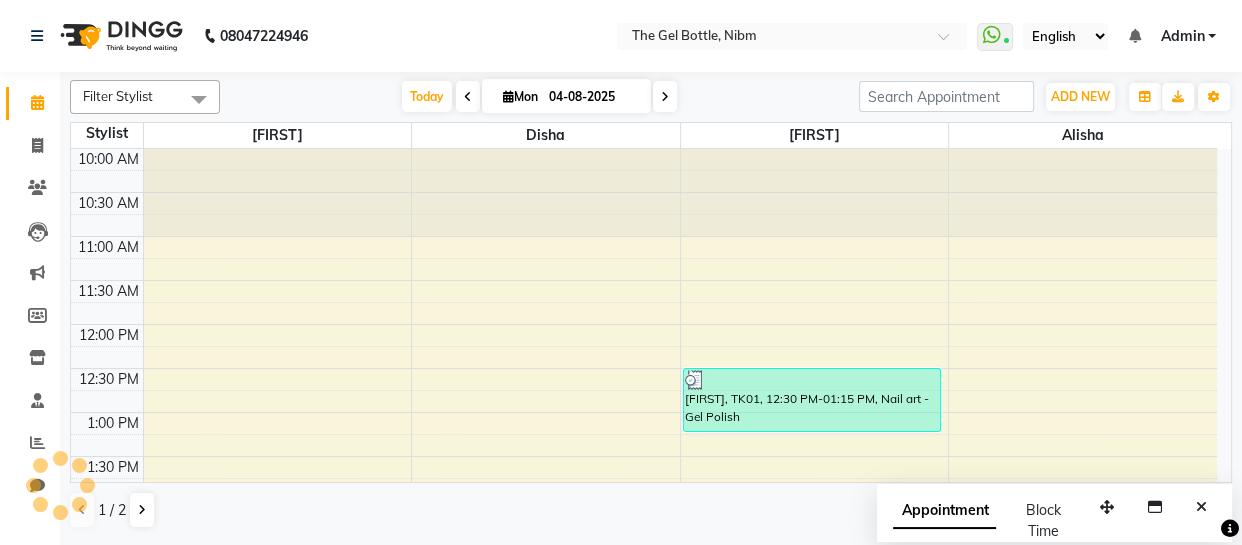 scroll, scrollTop: 527, scrollLeft: 0, axis: vertical 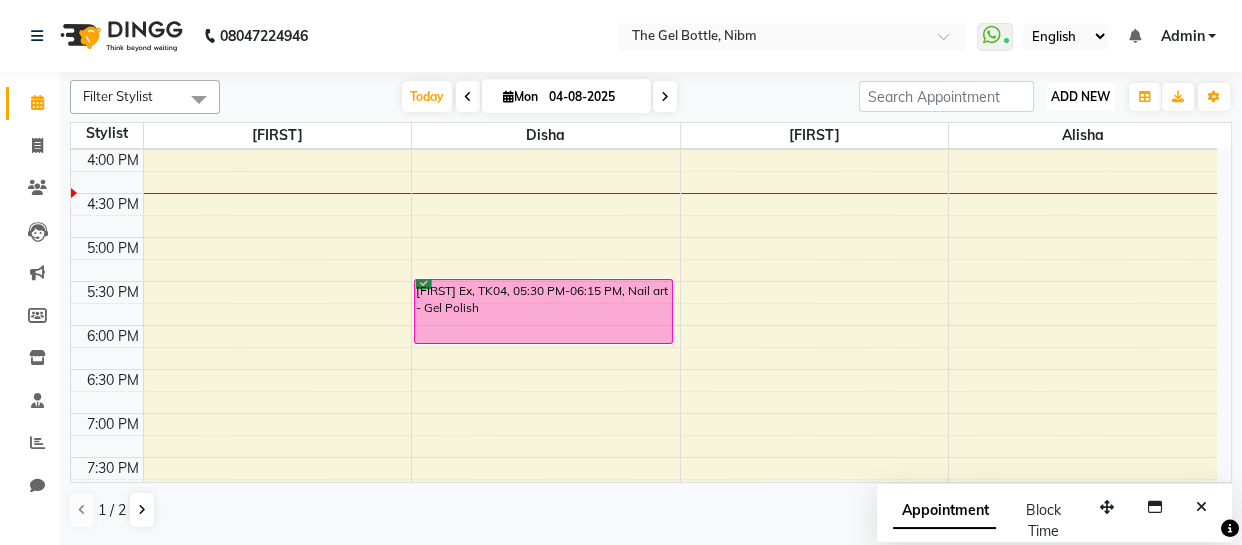 click on "ADD NEW" at bounding box center [1080, 96] 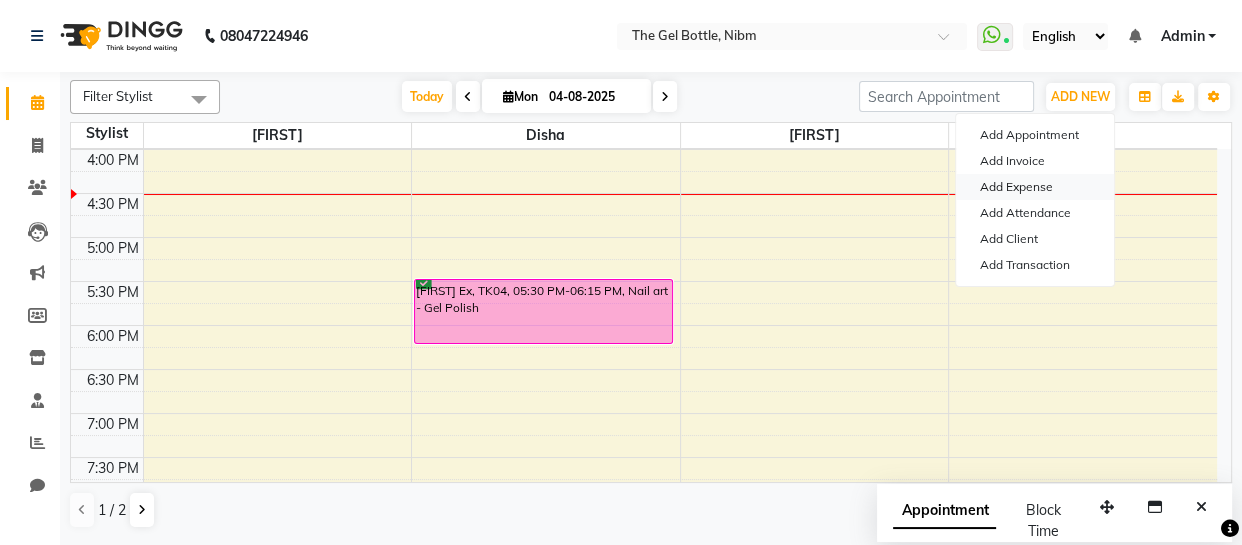 click on "Add Expense" at bounding box center (1035, 187) 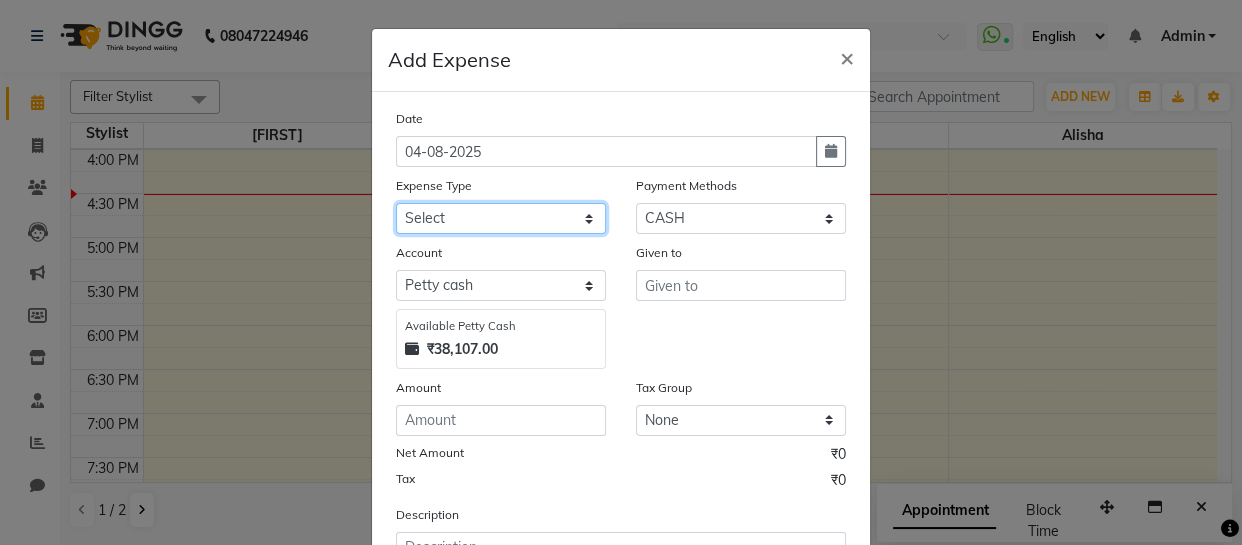 click on "Select Advance Salary Bank charges Car maintenance  Cash transfer to bank Cash transfer to hub Client Snacks Clinical charges Equipment Fuel Govt fee Incentive Insurance International purchase Loan Repayment Maintenance Marketing Miscellaneous MRA Other Pantry Product Rent Salary Staff Snacks Tax Tea & Refreshment Utilities" 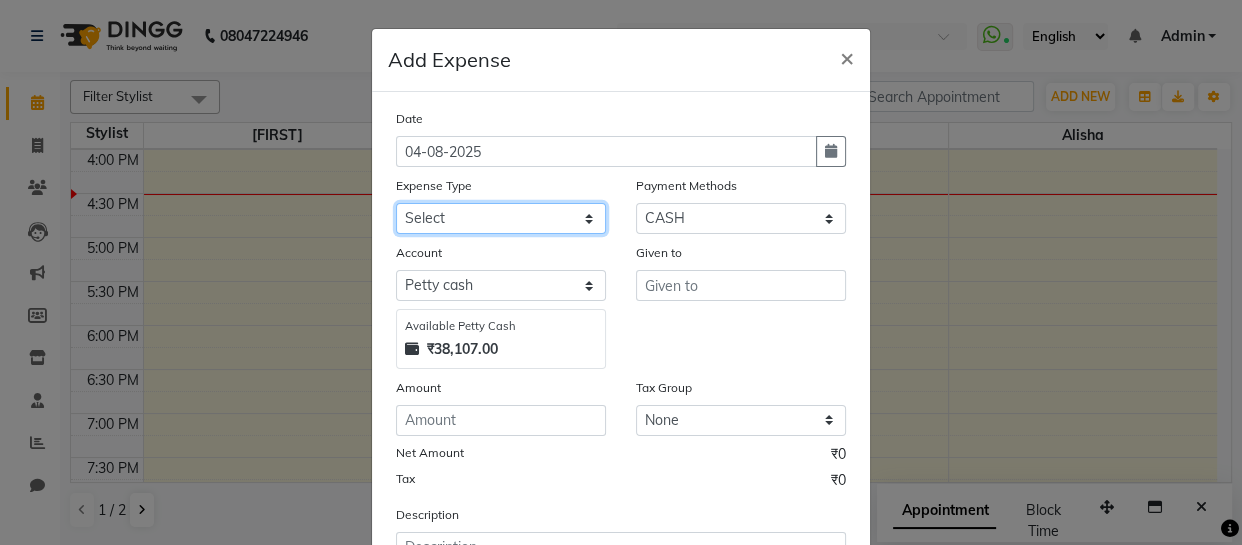 select on "9" 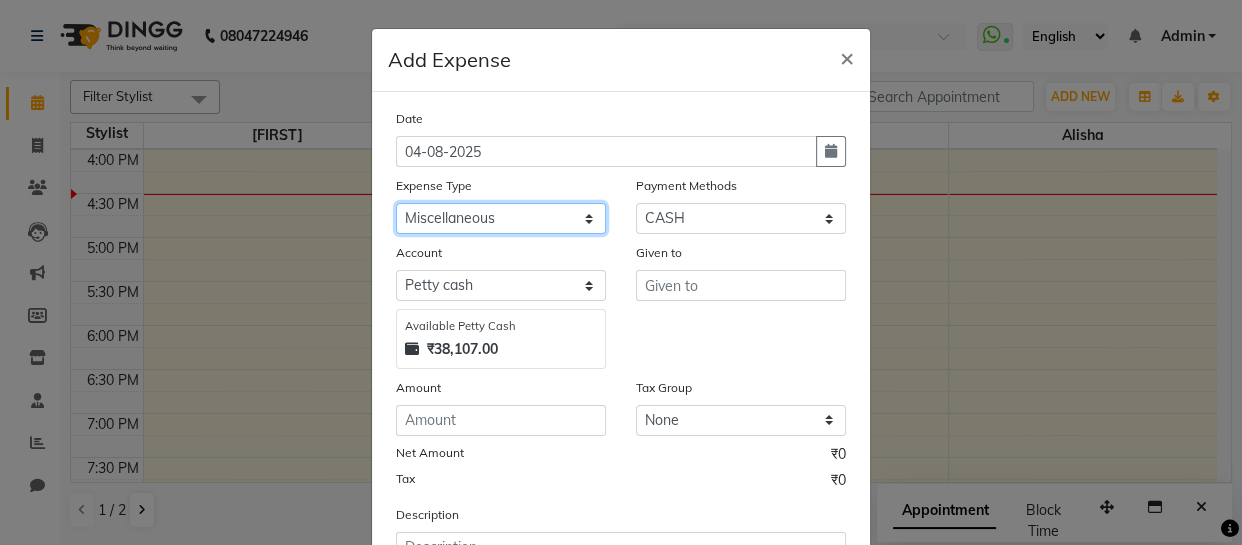 click on "Select Advance Salary Bank charges Car maintenance  Cash transfer to bank Cash transfer to hub Client Snacks Clinical charges Equipment Fuel Govt fee Incentive Insurance International purchase Loan Repayment Maintenance Marketing Miscellaneous MRA Other Pantry Product Rent Salary Staff Snacks Tax Tea & Refreshment Utilities" 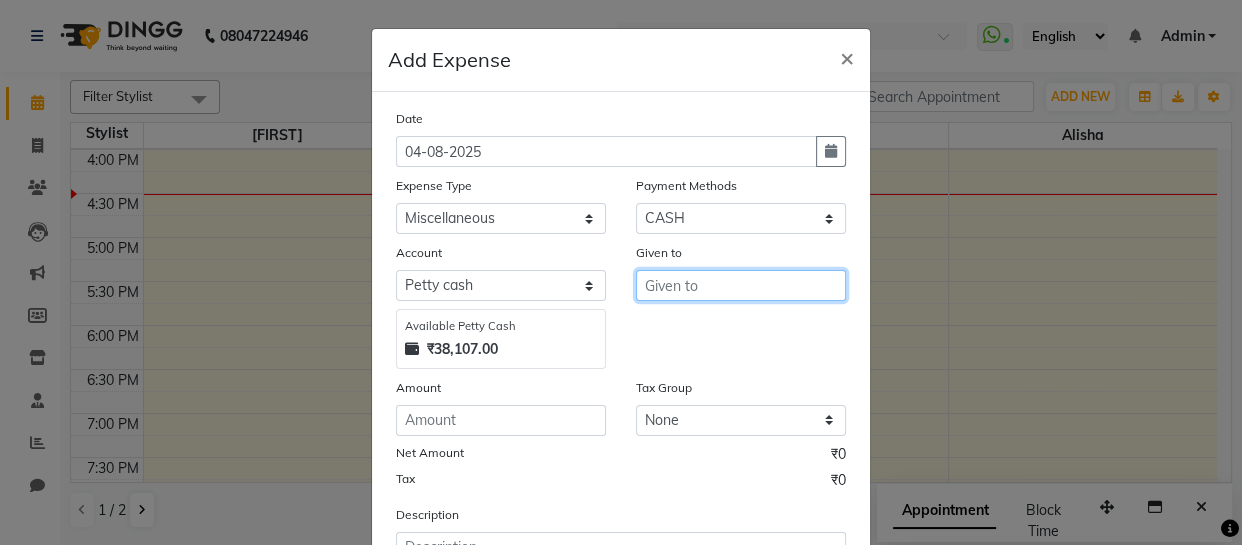 click at bounding box center [741, 285] 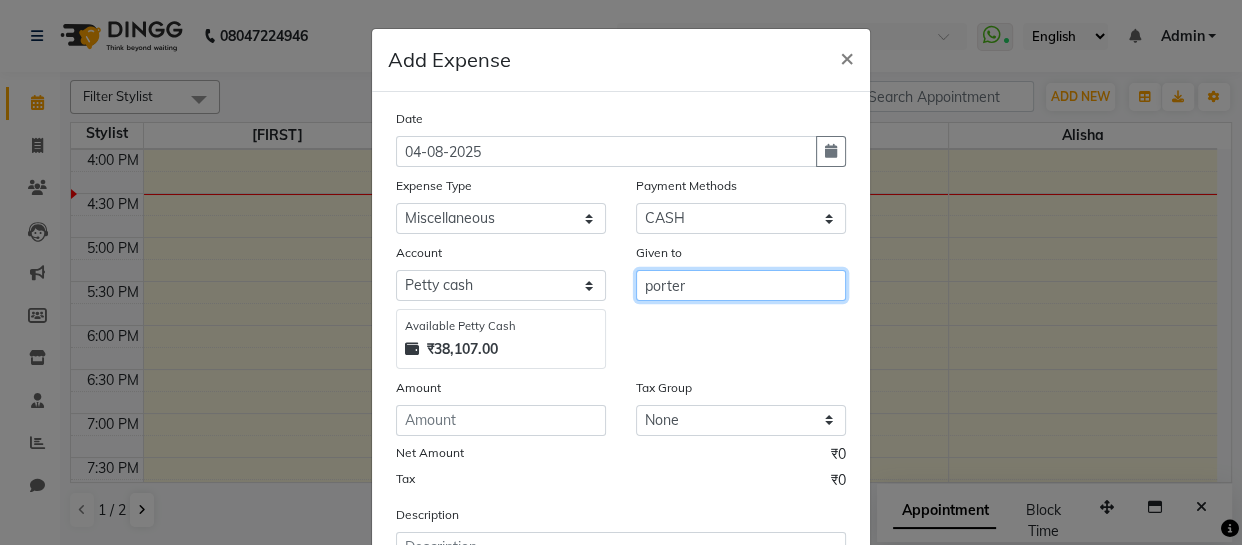 type on "porter" 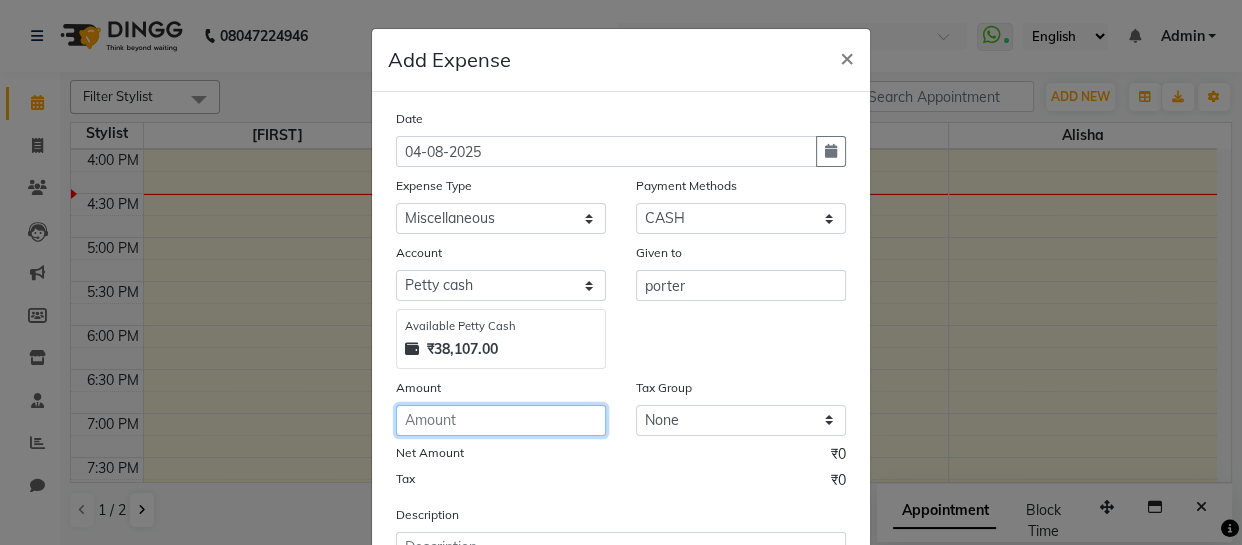 click 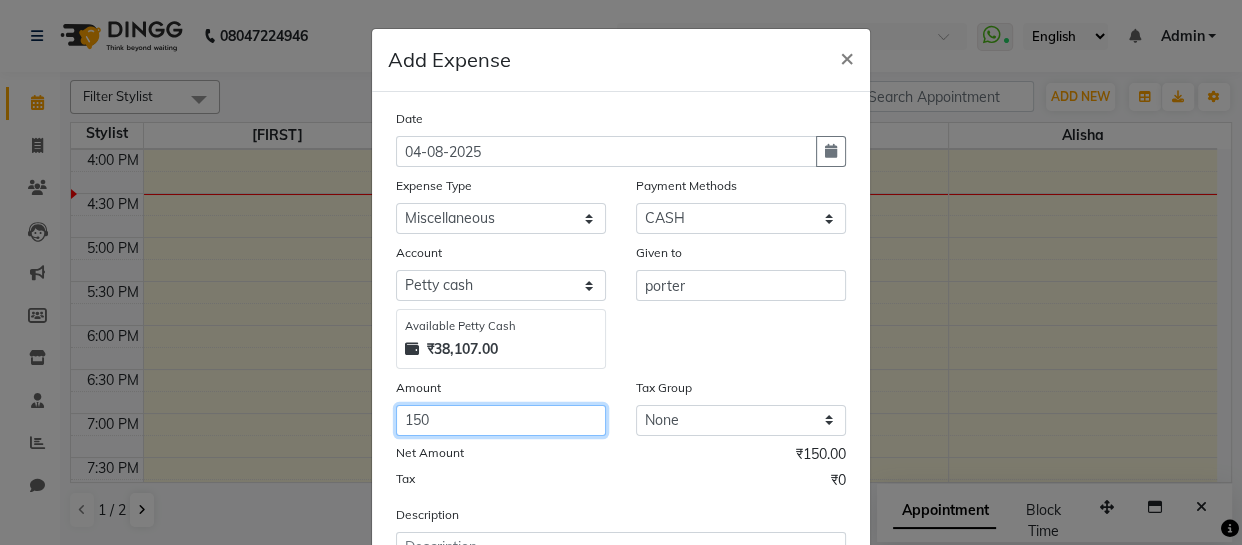 scroll, scrollTop: 173, scrollLeft: 0, axis: vertical 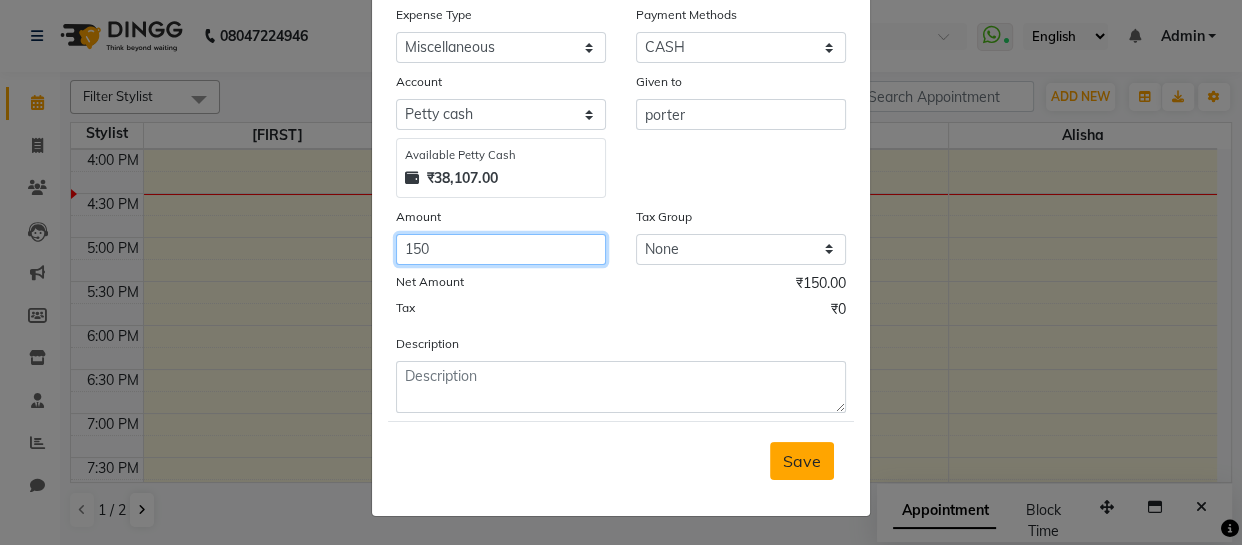 type on "150" 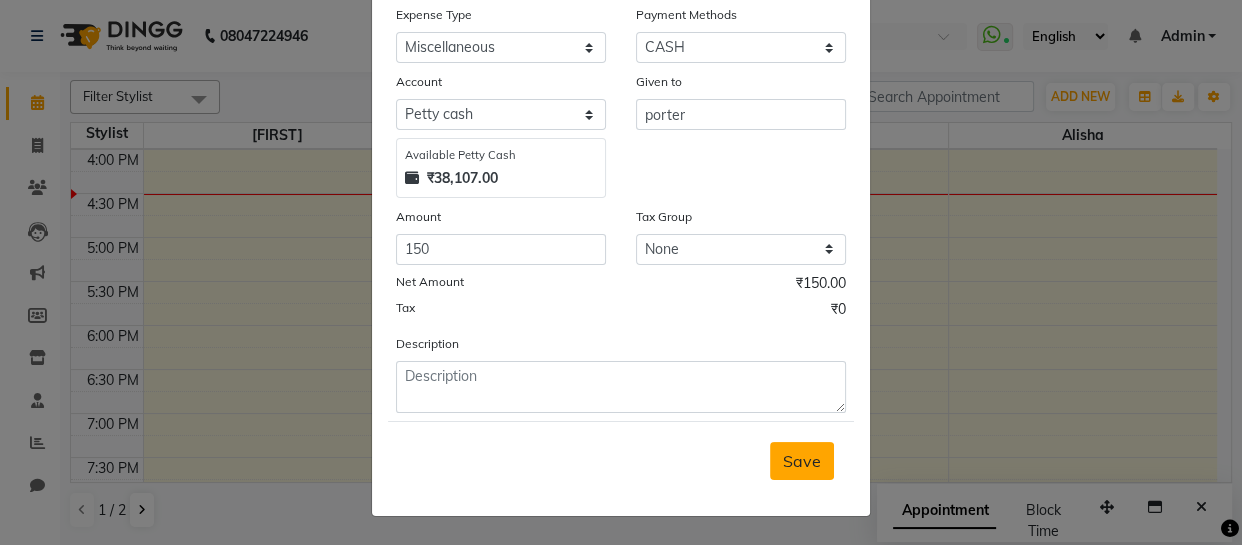 click on "Save" at bounding box center [802, 461] 